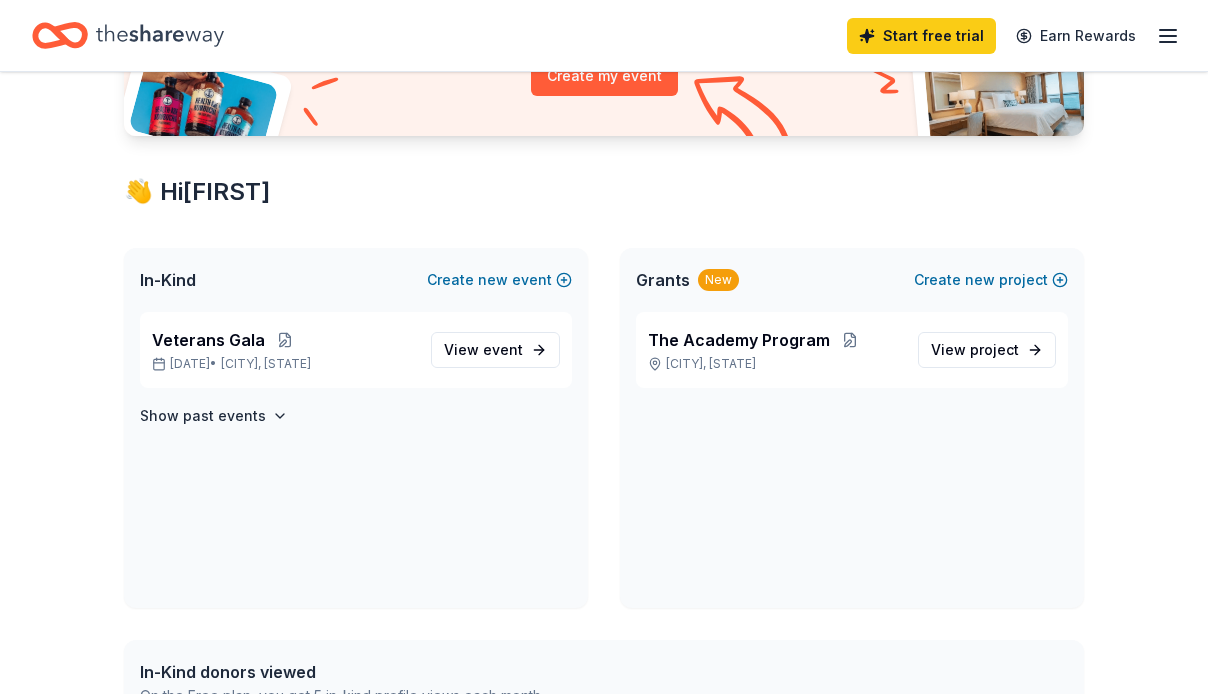 scroll, scrollTop: 266, scrollLeft: 0, axis: vertical 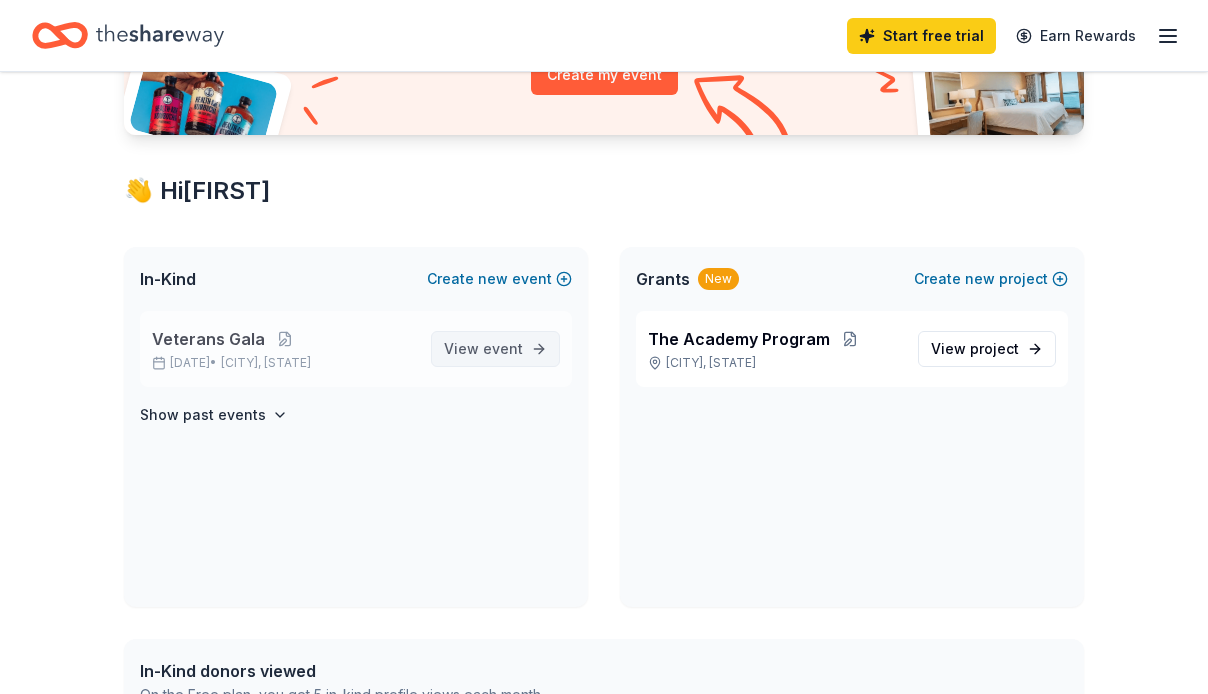 click on "event" at bounding box center (503, 348) 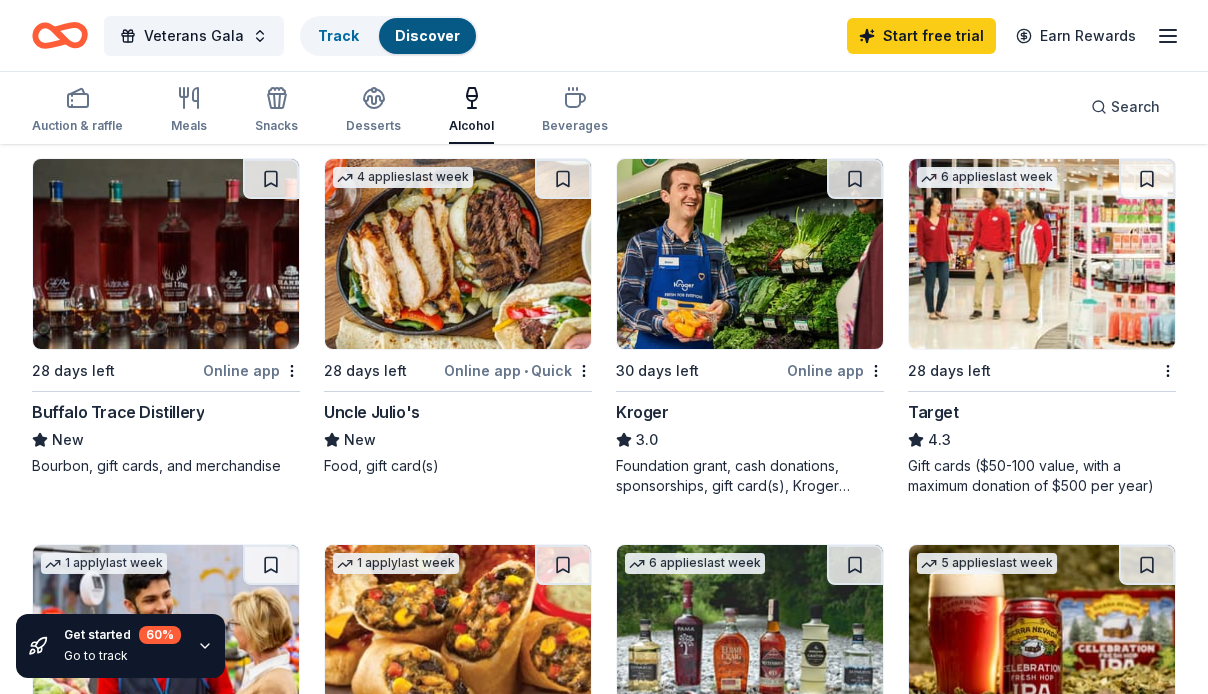 scroll, scrollTop: 967, scrollLeft: 0, axis: vertical 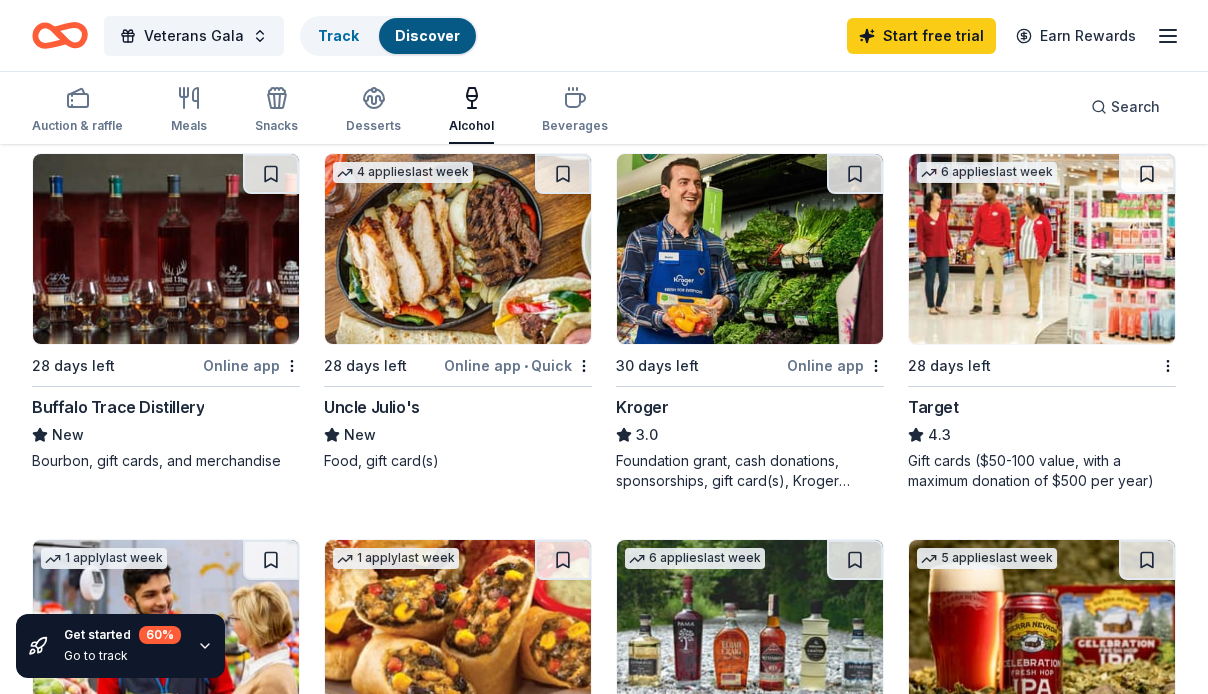 click at bounding box center (458, 249) 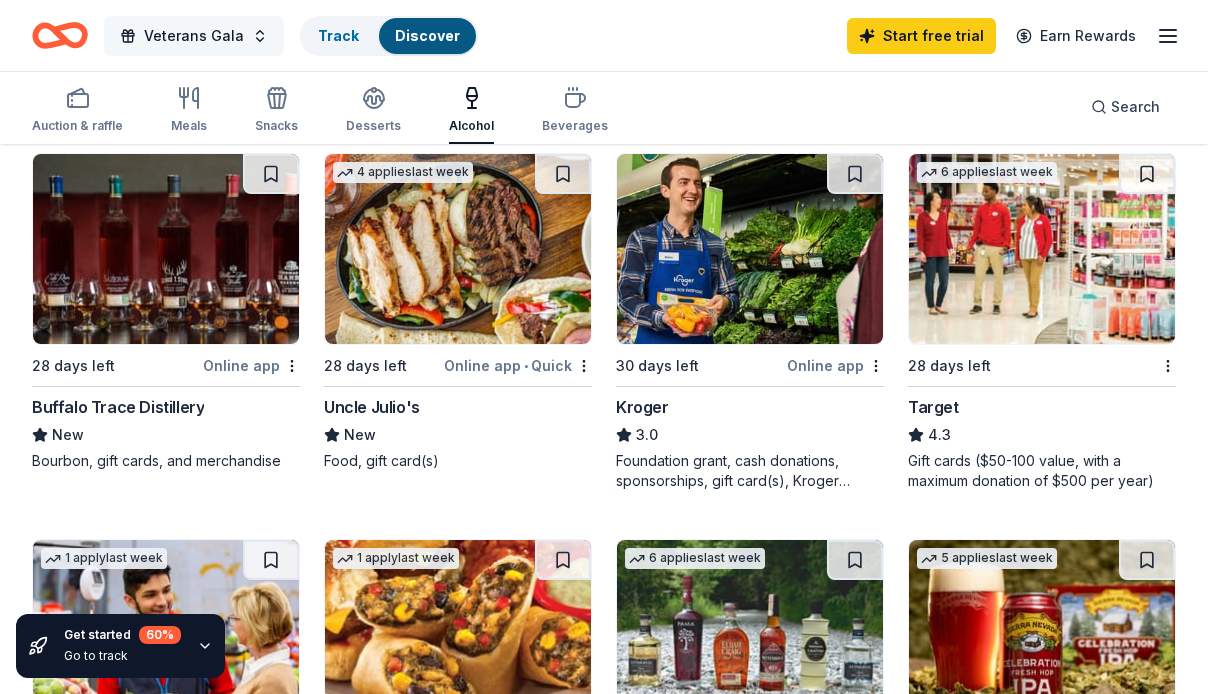 click on "Veterans Gala" at bounding box center (194, 36) 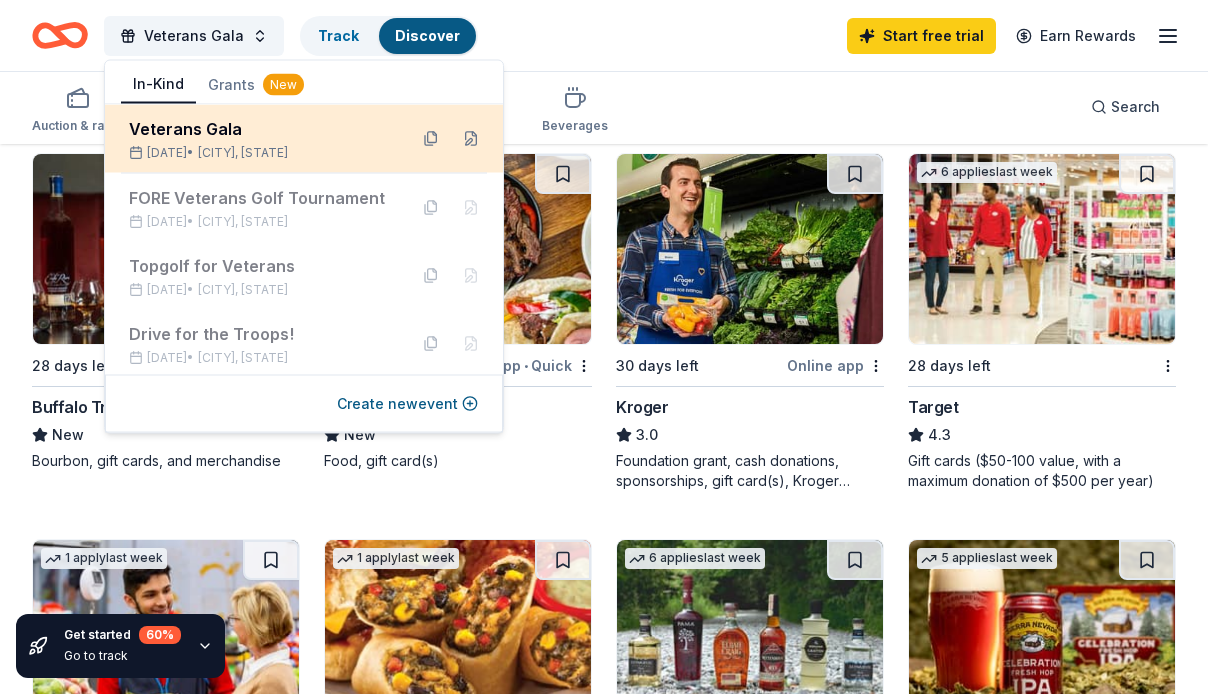 click on "Veterans Gala" at bounding box center (260, 129) 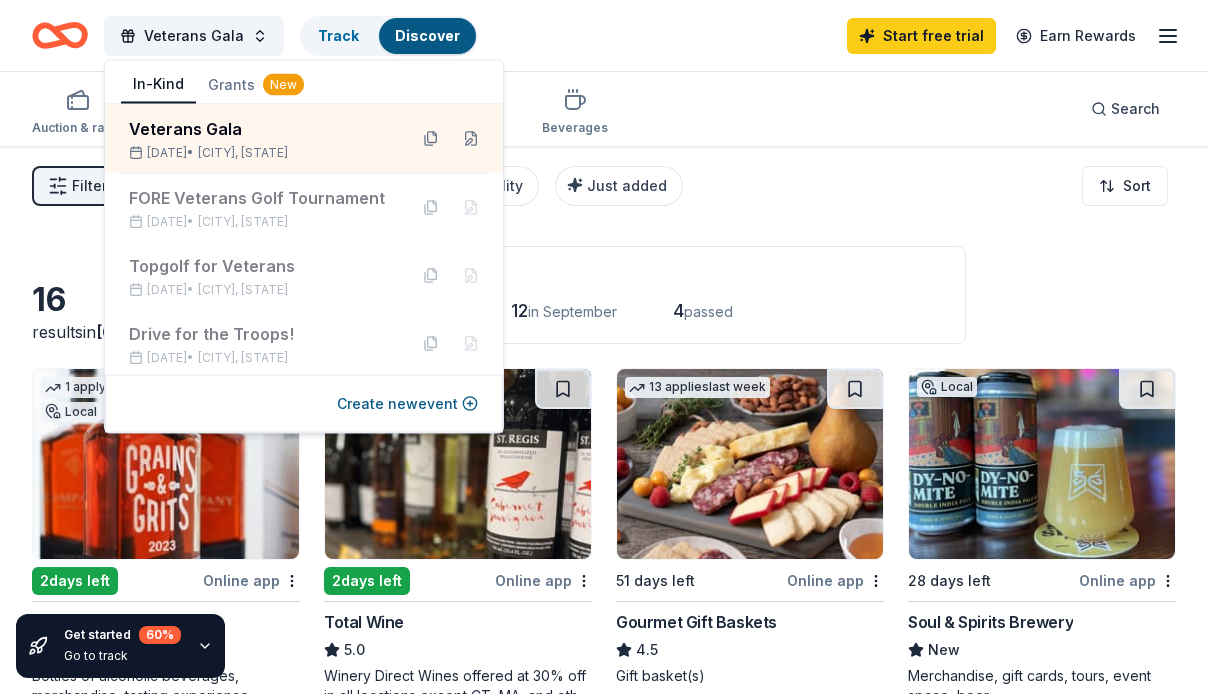 click on "Filter 2 Application methods Causes Eligibility Just added Sort" at bounding box center [604, 186] 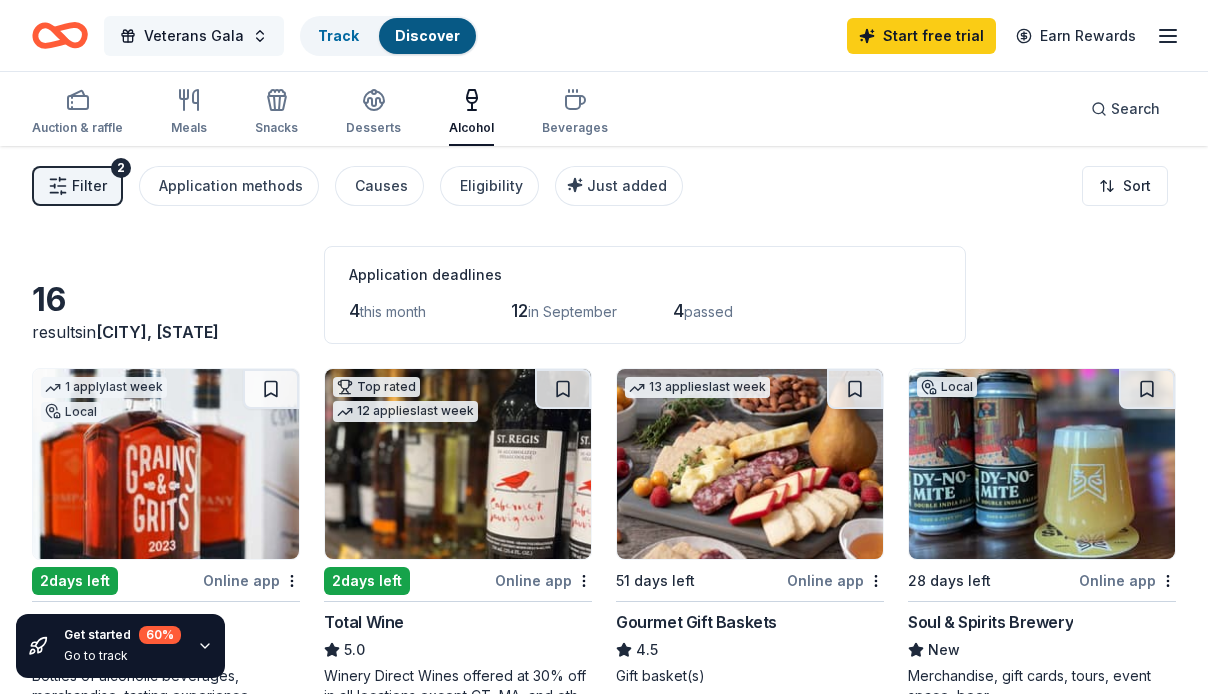 click on "Veterans Gala" at bounding box center [194, 36] 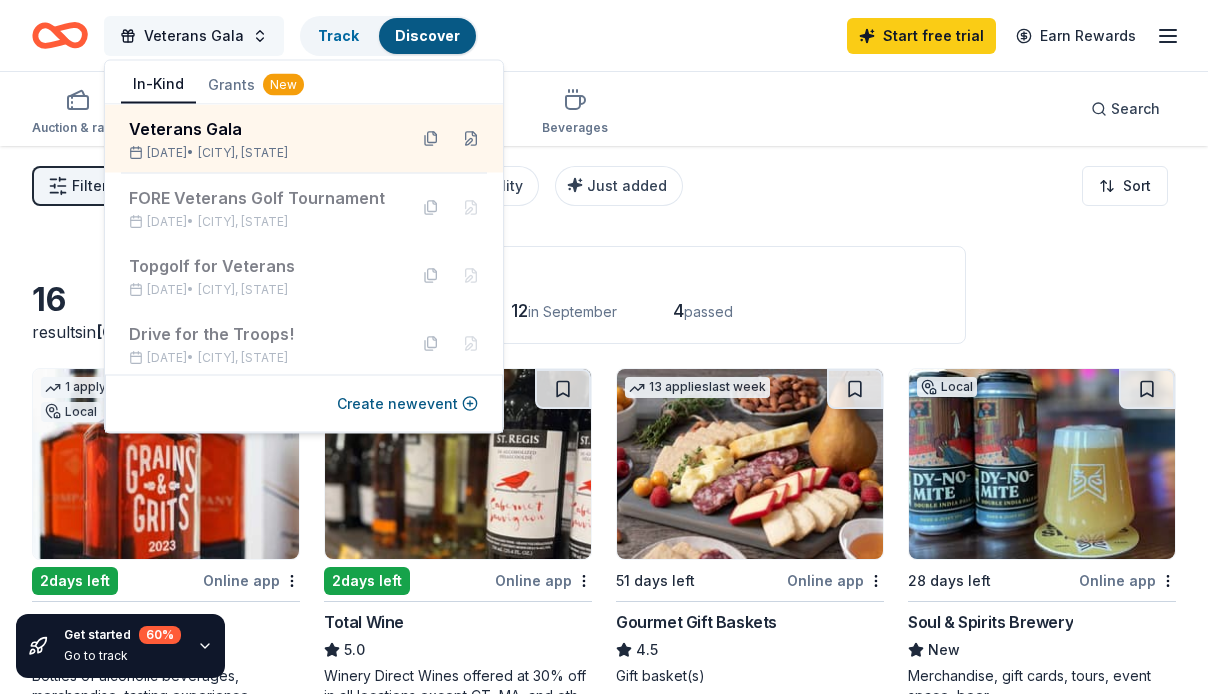 click on "Veterans Gala" at bounding box center (194, 36) 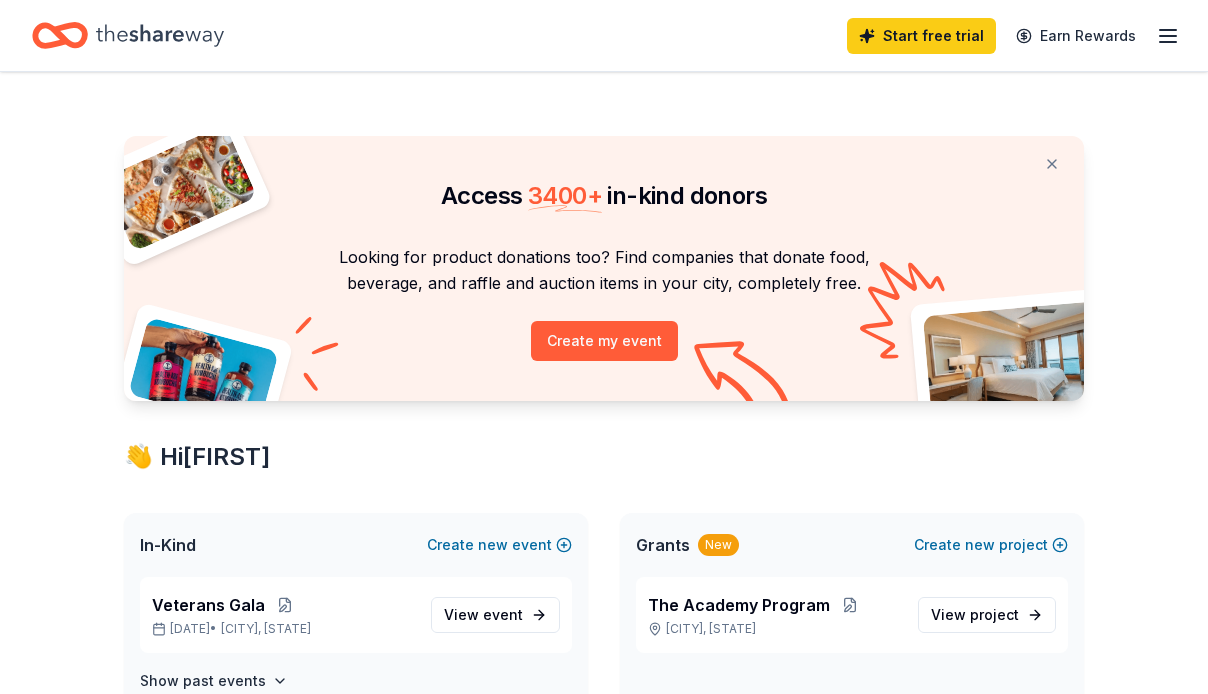 scroll, scrollTop: 266, scrollLeft: 0, axis: vertical 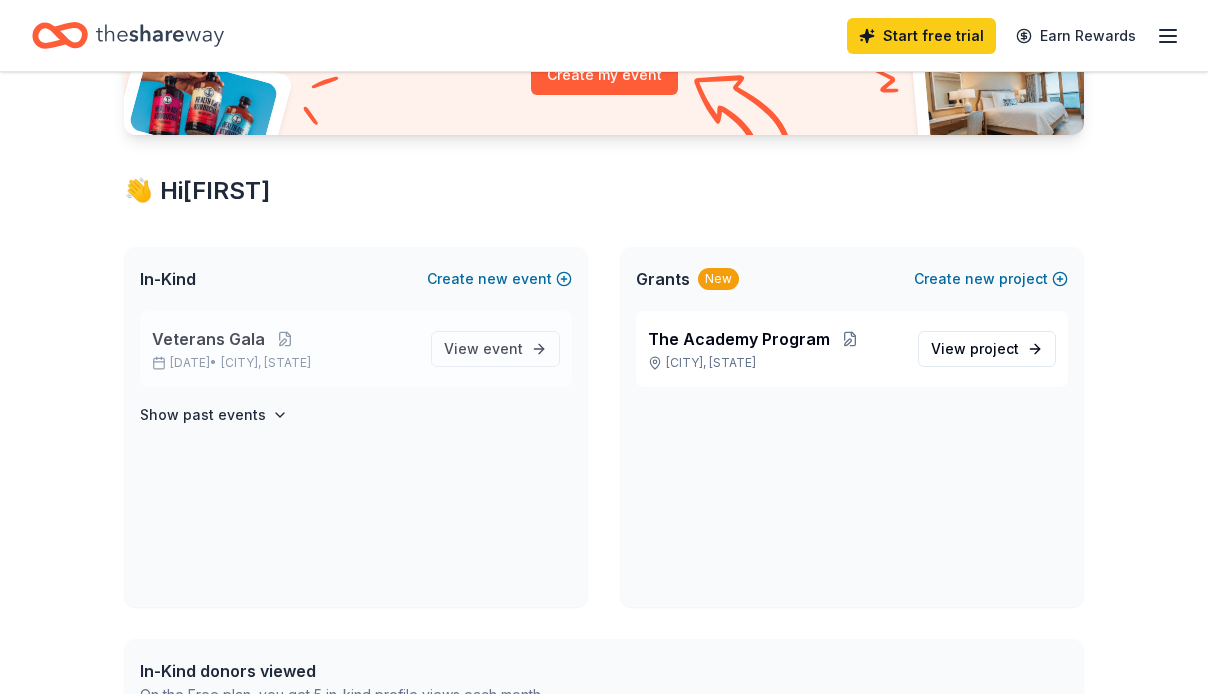 click on "Oct 01, 2025  •  Franklin, TN" at bounding box center [283, 363] 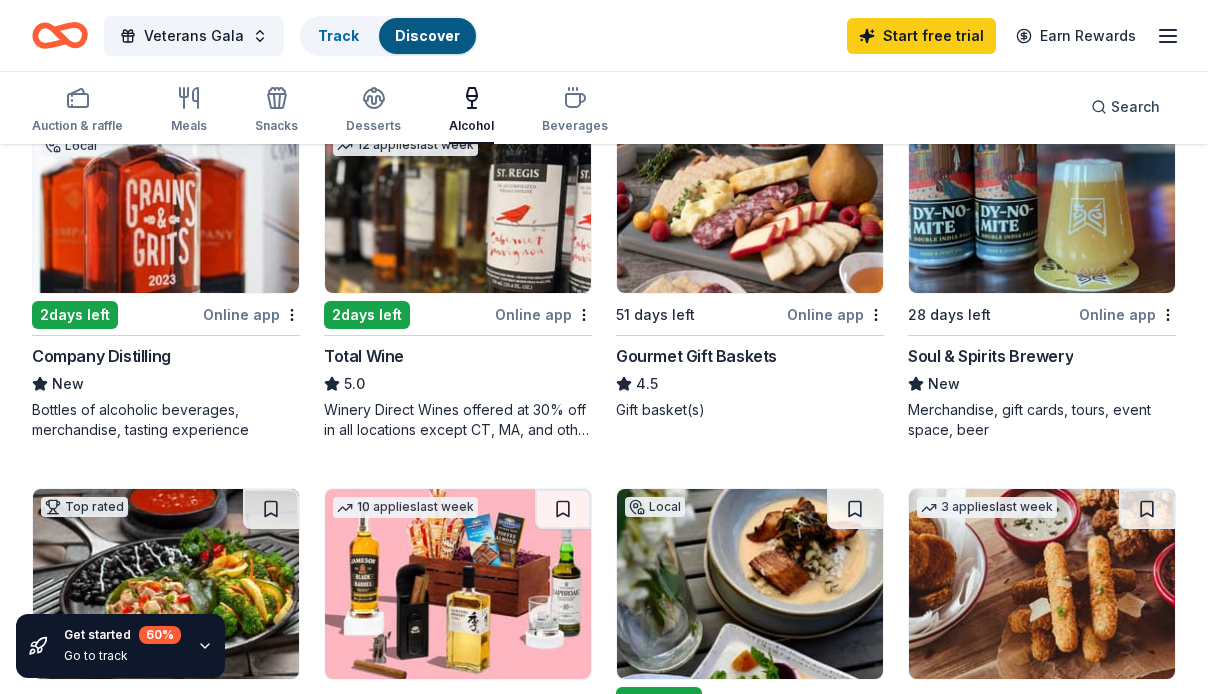 scroll, scrollTop: 0, scrollLeft: 0, axis: both 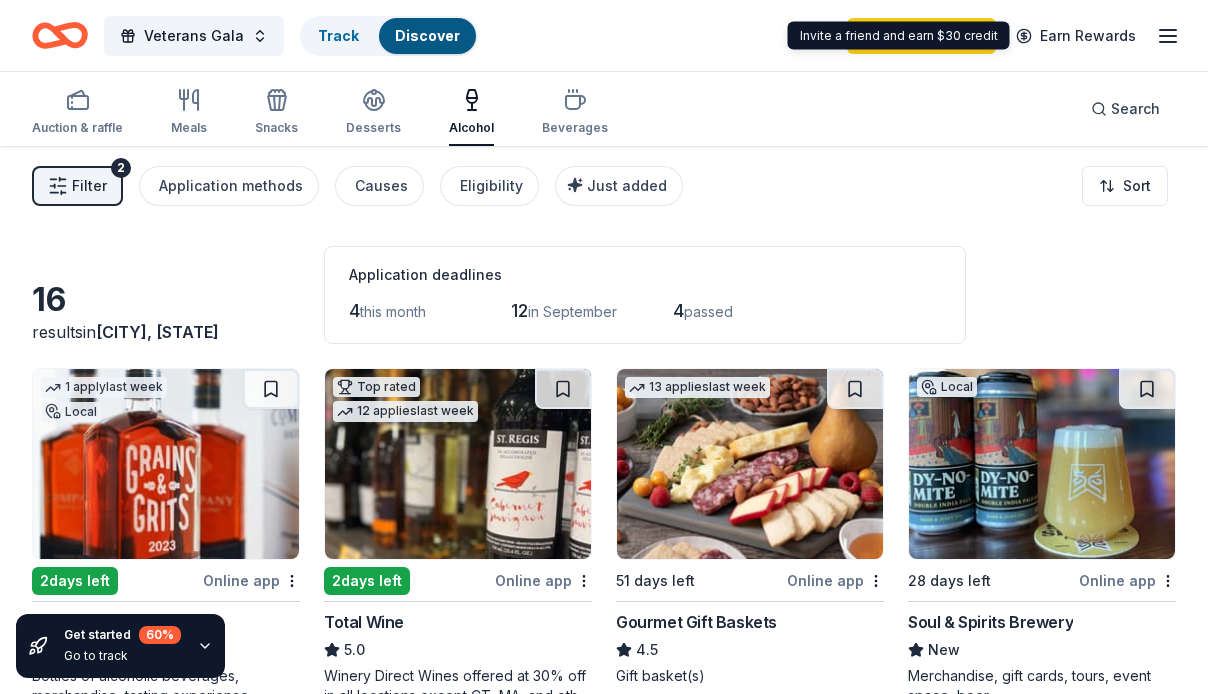 click 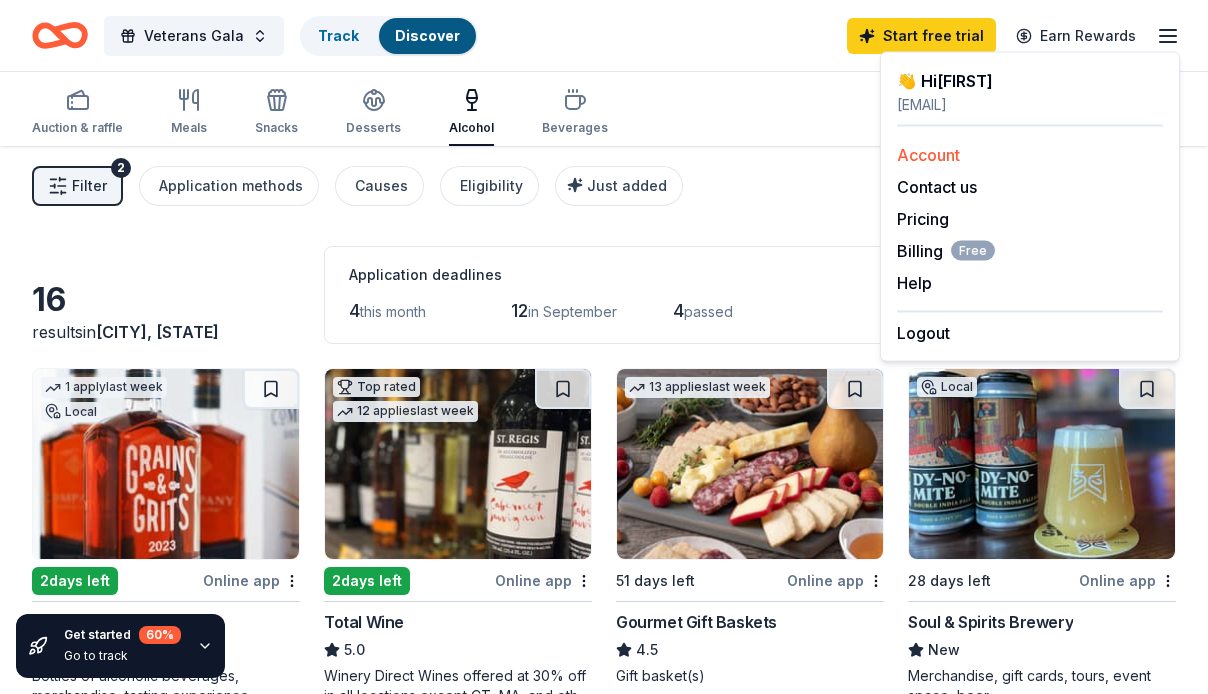click on "Account" at bounding box center (928, 155) 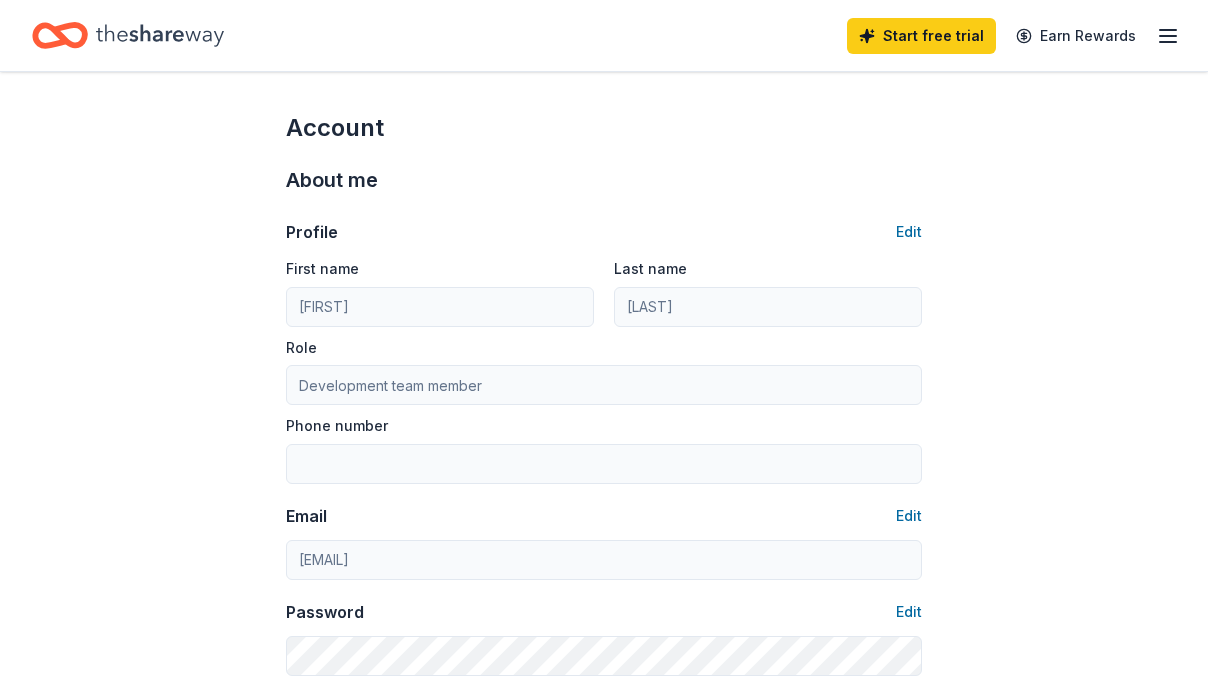click 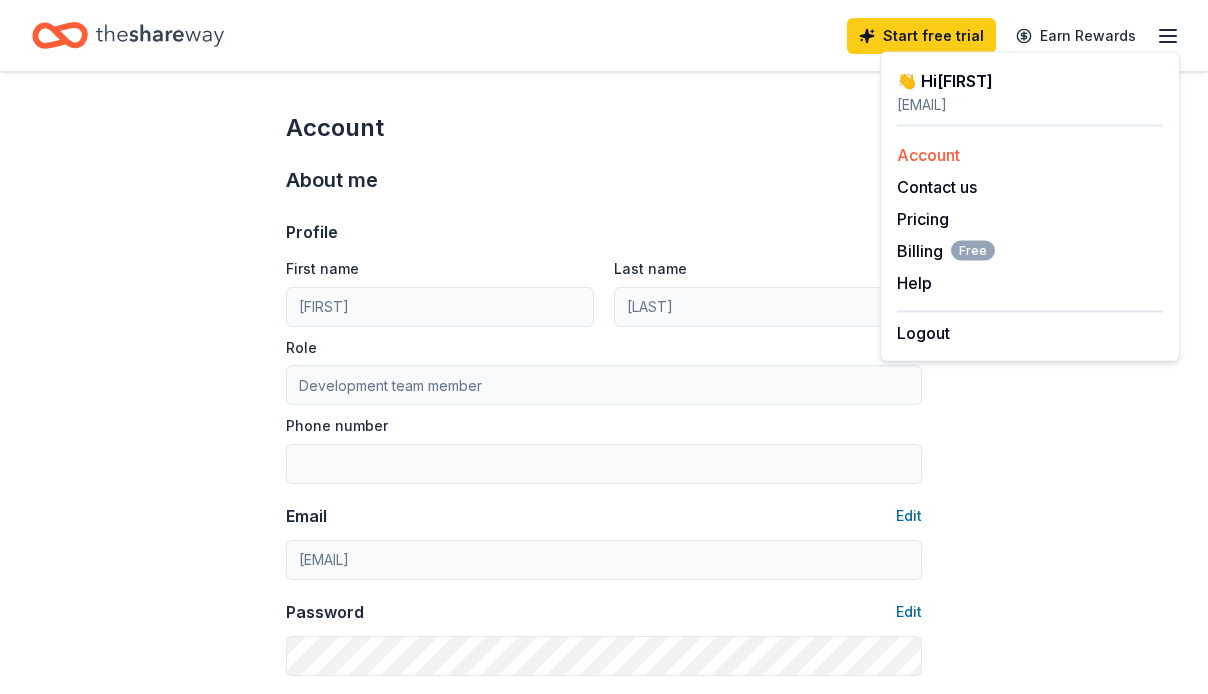 click on "Account" at bounding box center [928, 155] 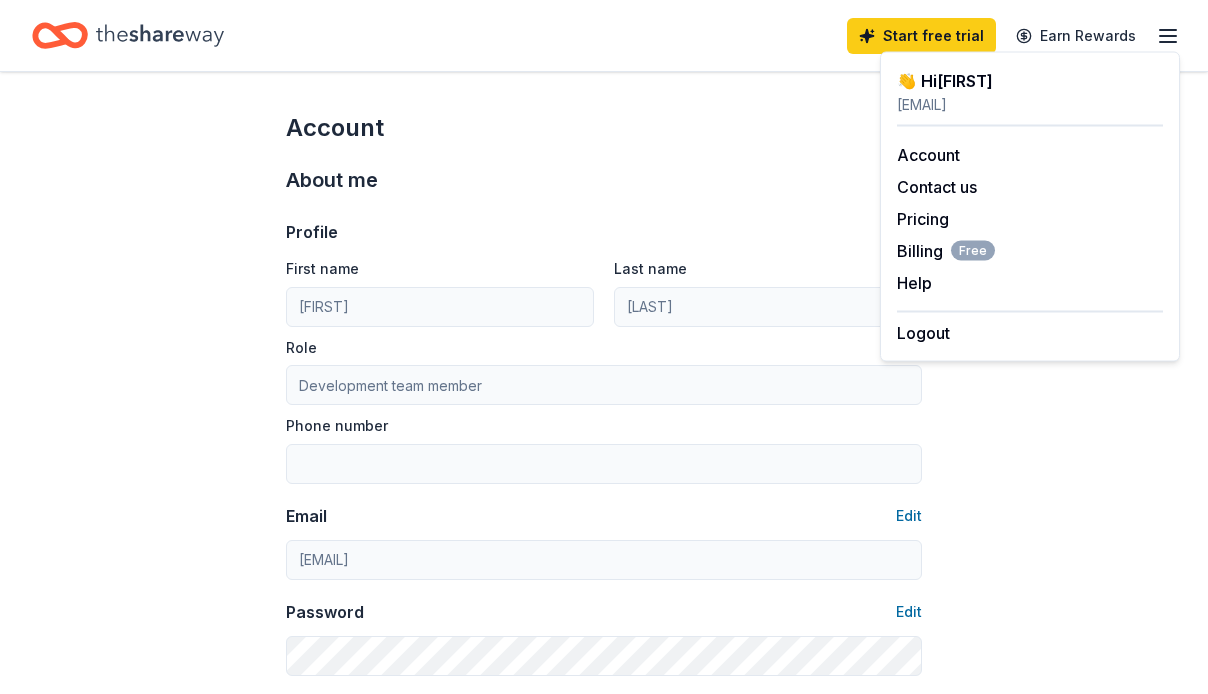 click on "robynn@wearebuildinglives.org" at bounding box center (1030, 105) 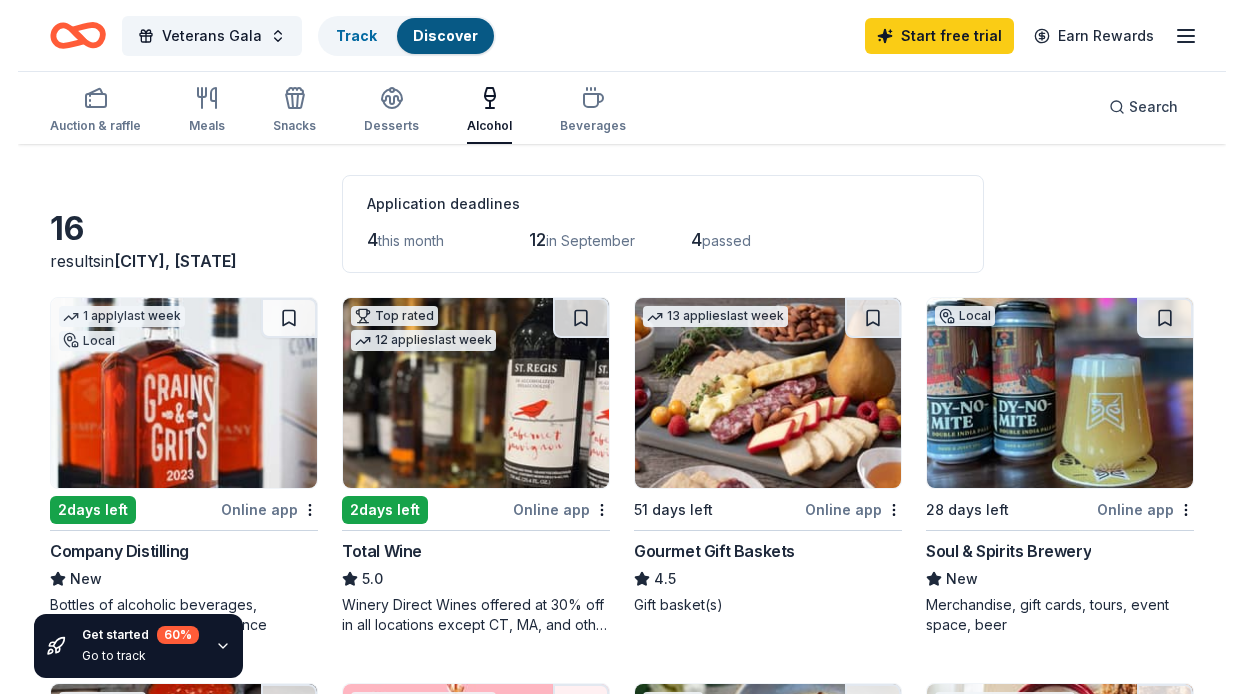scroll, scrollTop: 76, scrollLeft: 0, axis: vertical 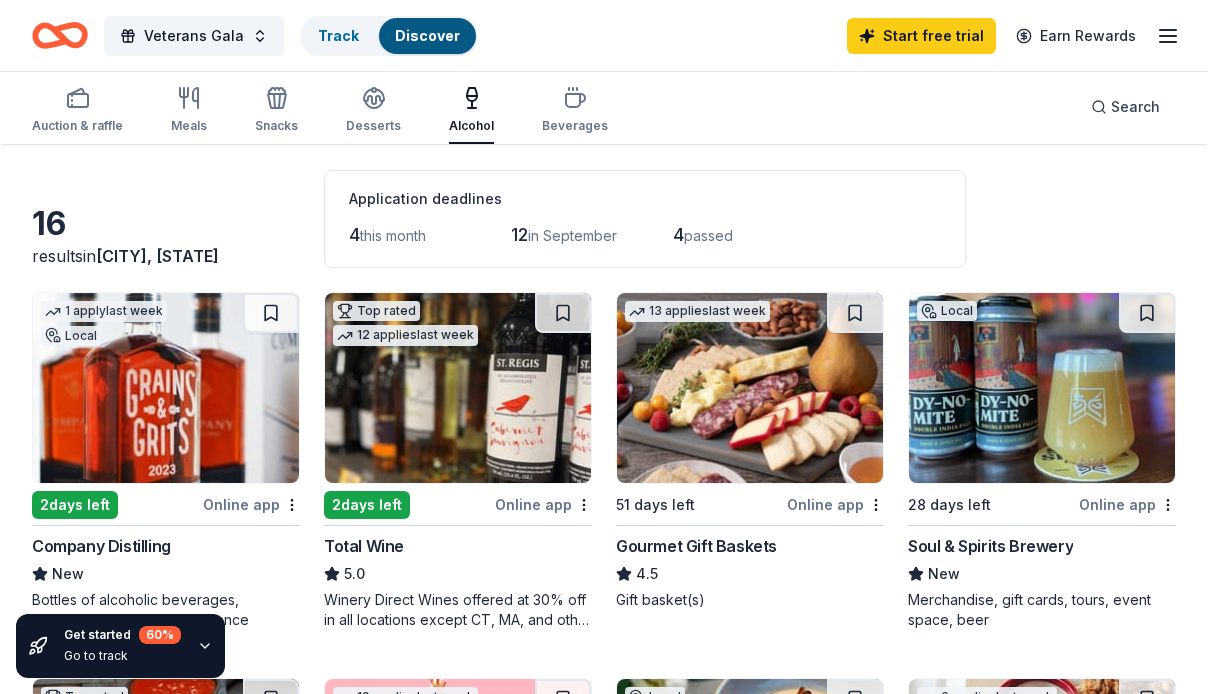 click at bounding box center (750, 388) 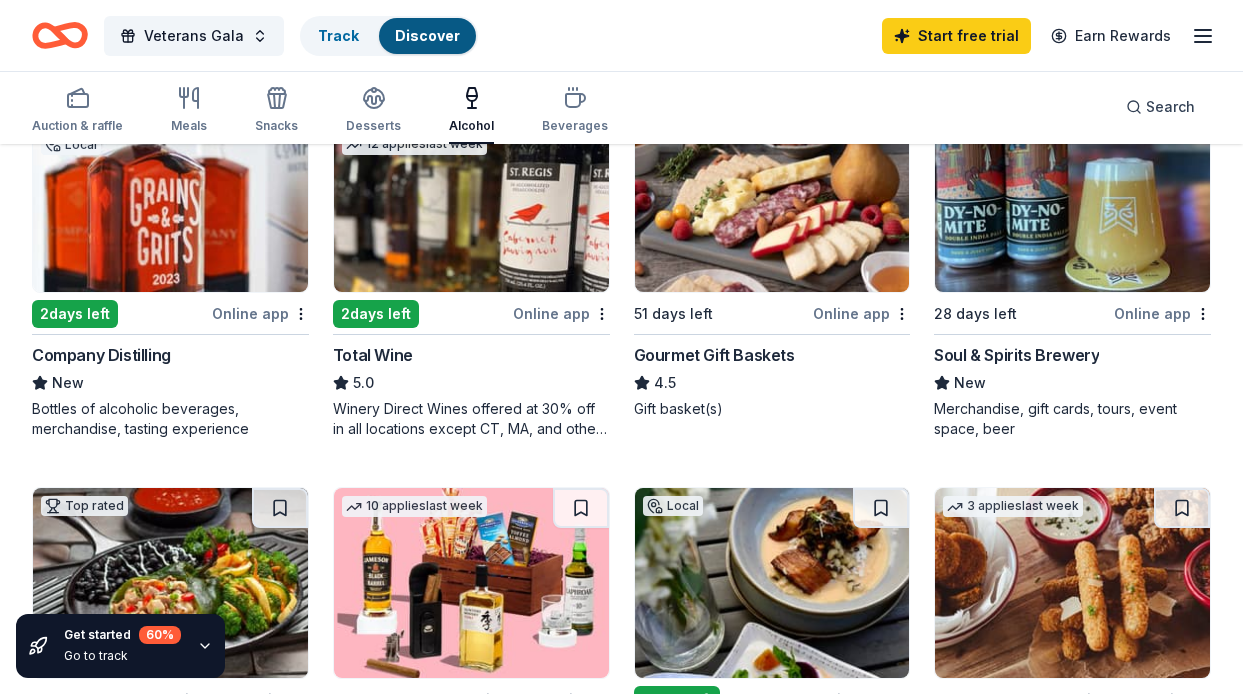 scroll, scrollTop: 268, scrollLeft: 0, axis: vertical 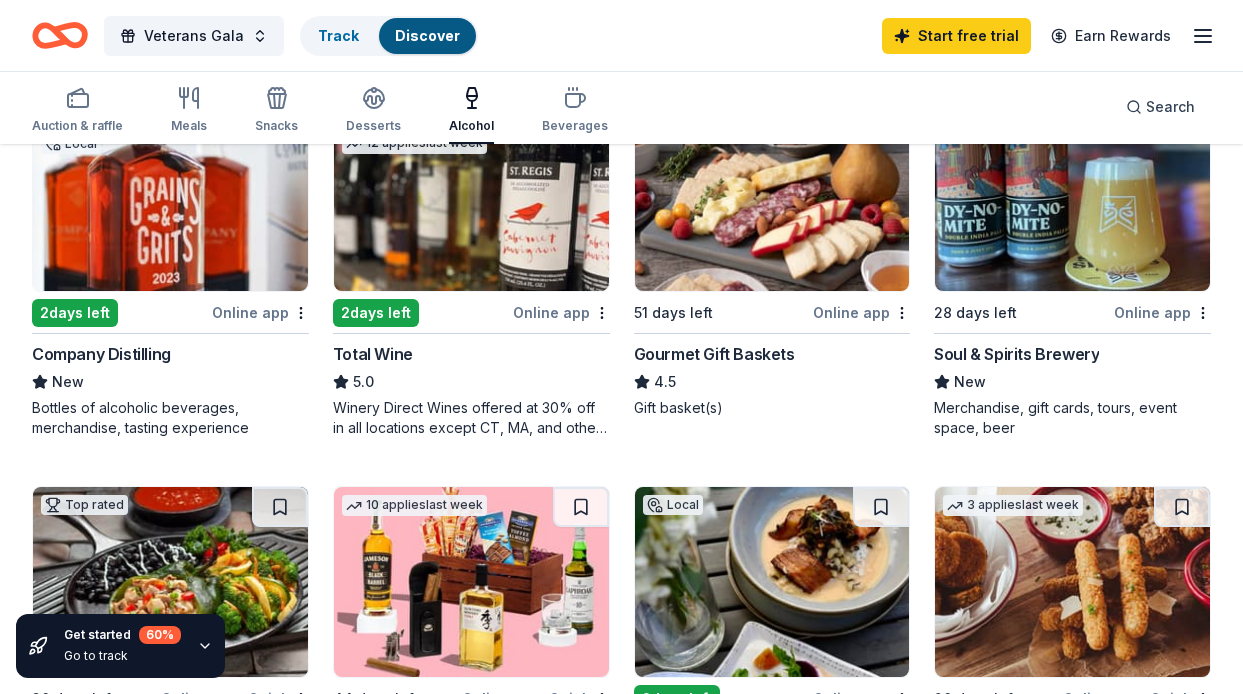 click at bounding box center (1072, 196) 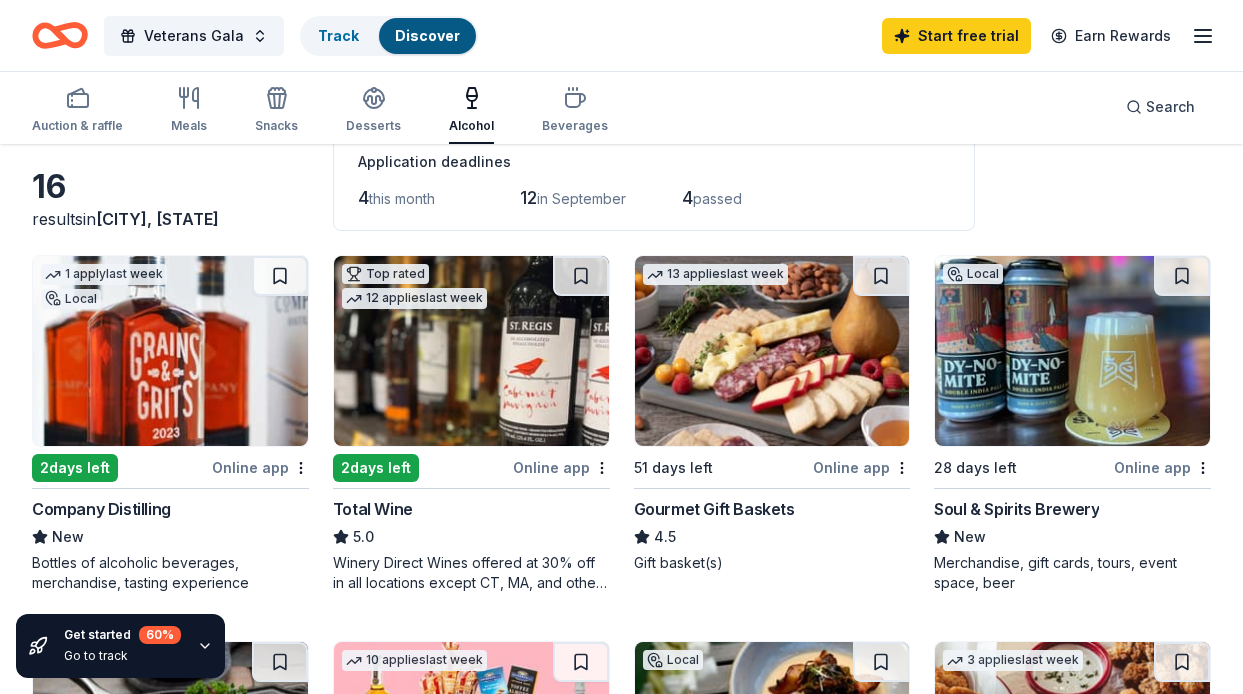 scroll, scrollTop: 163, scrollLeft: 0, axis: vertical 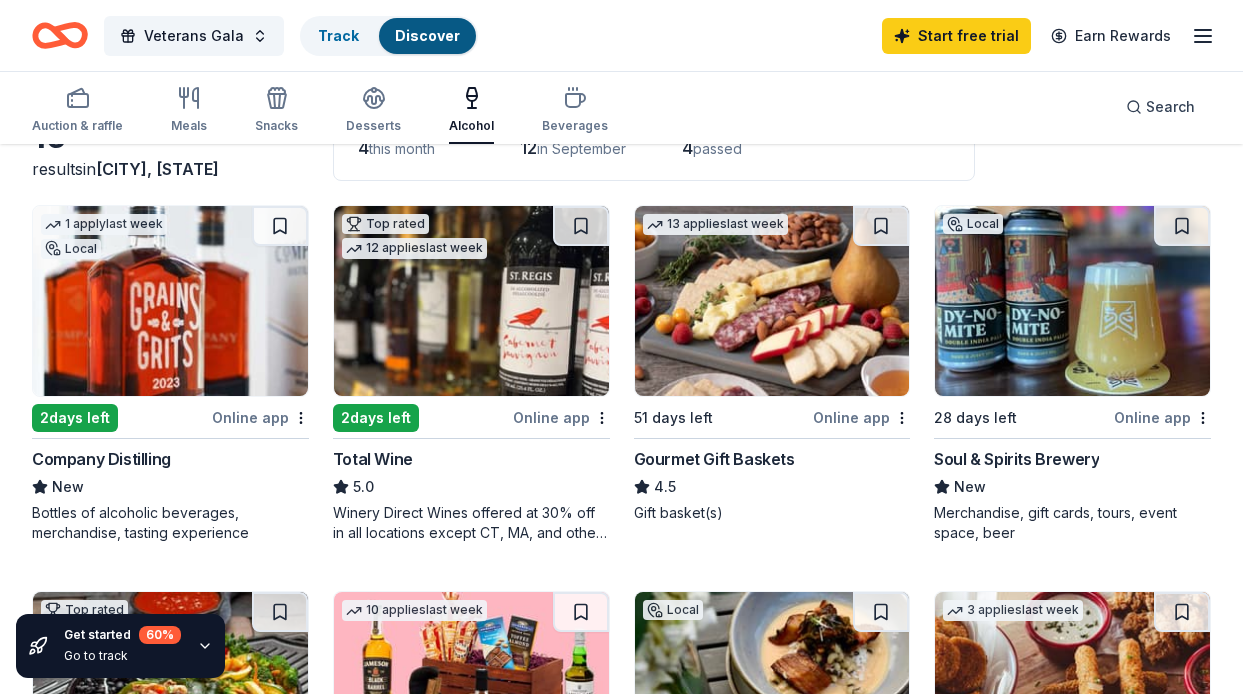 click at bounding box center (471, 301) 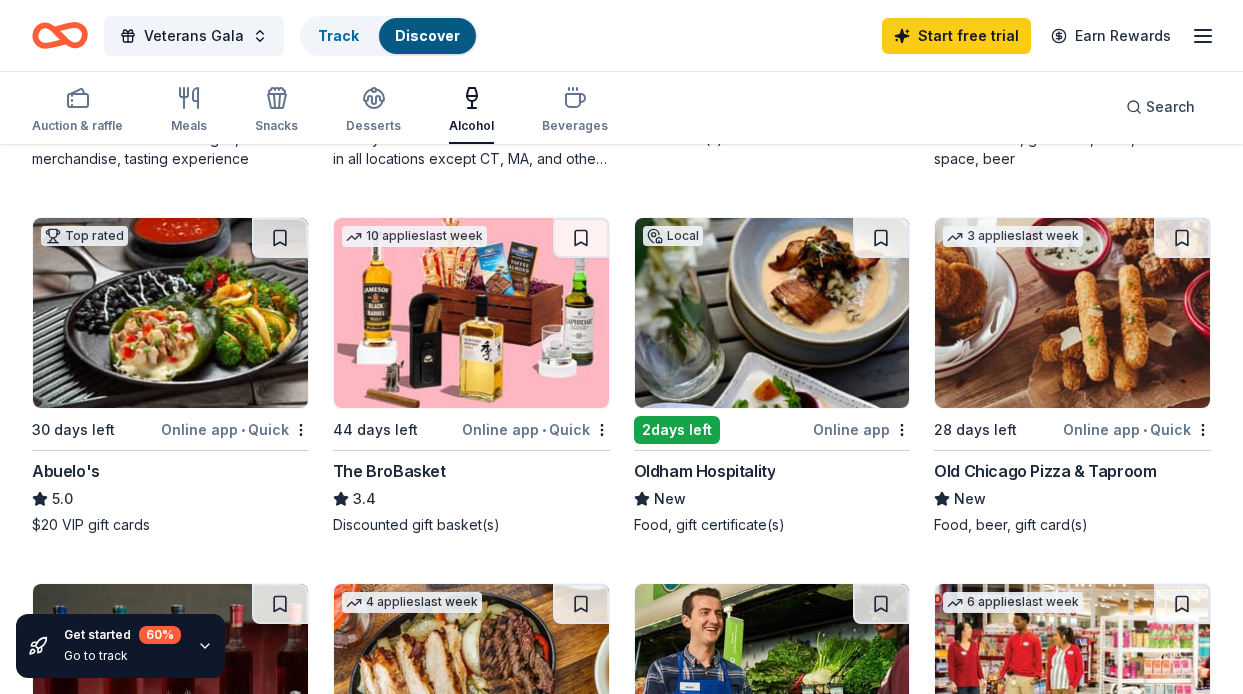 scroll, scrollTop: 554, scrollLeft: 0, axis: vertical 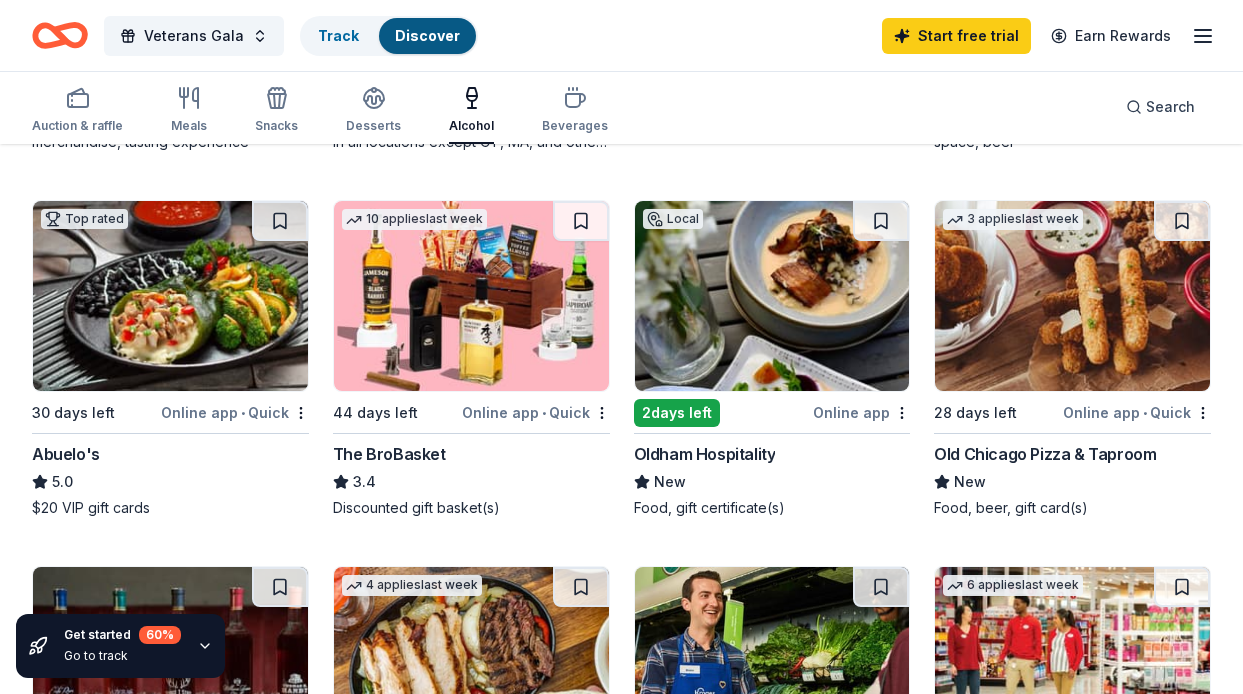 click at bounding box center [772, 296] 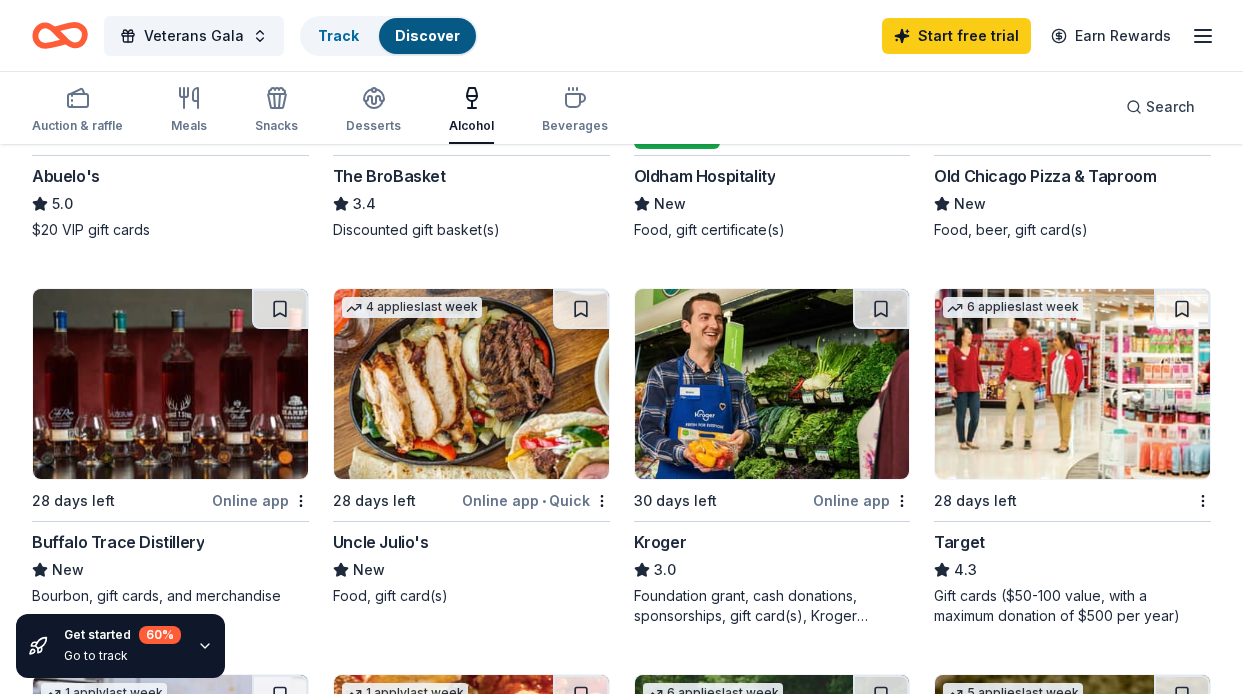 scroll, scrollTop: 934, scrollLeft: 0, axis: vertical 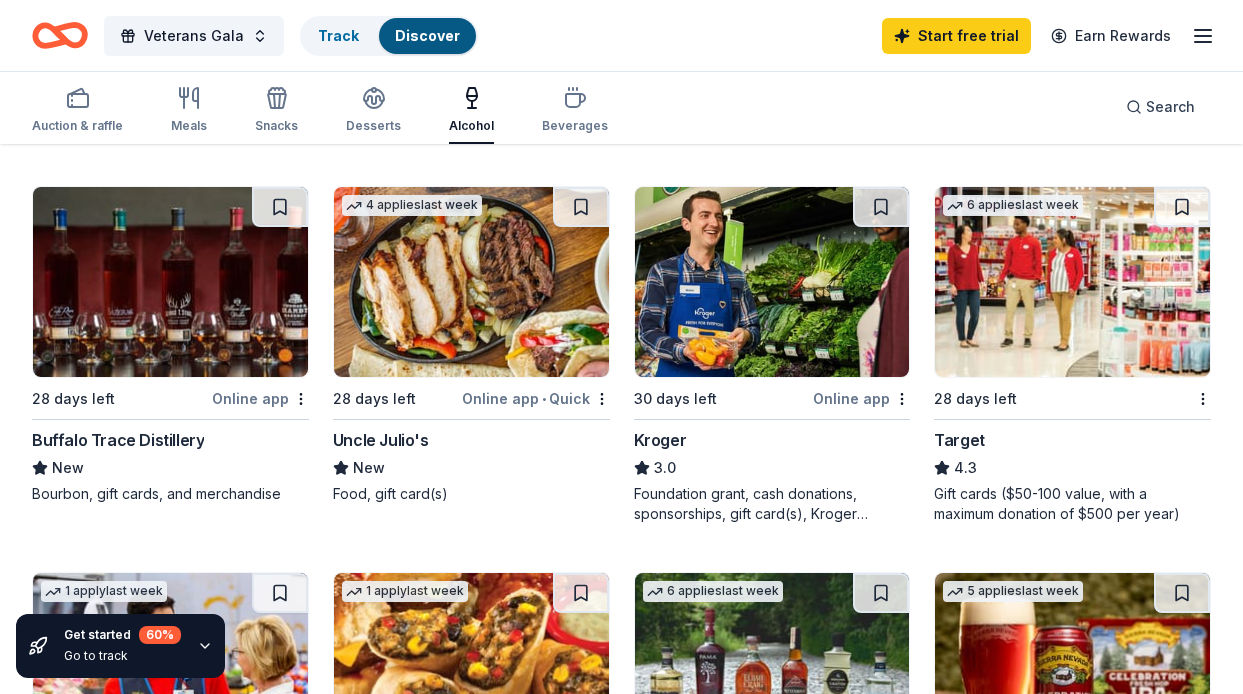 click at bounding box center (170, 282) 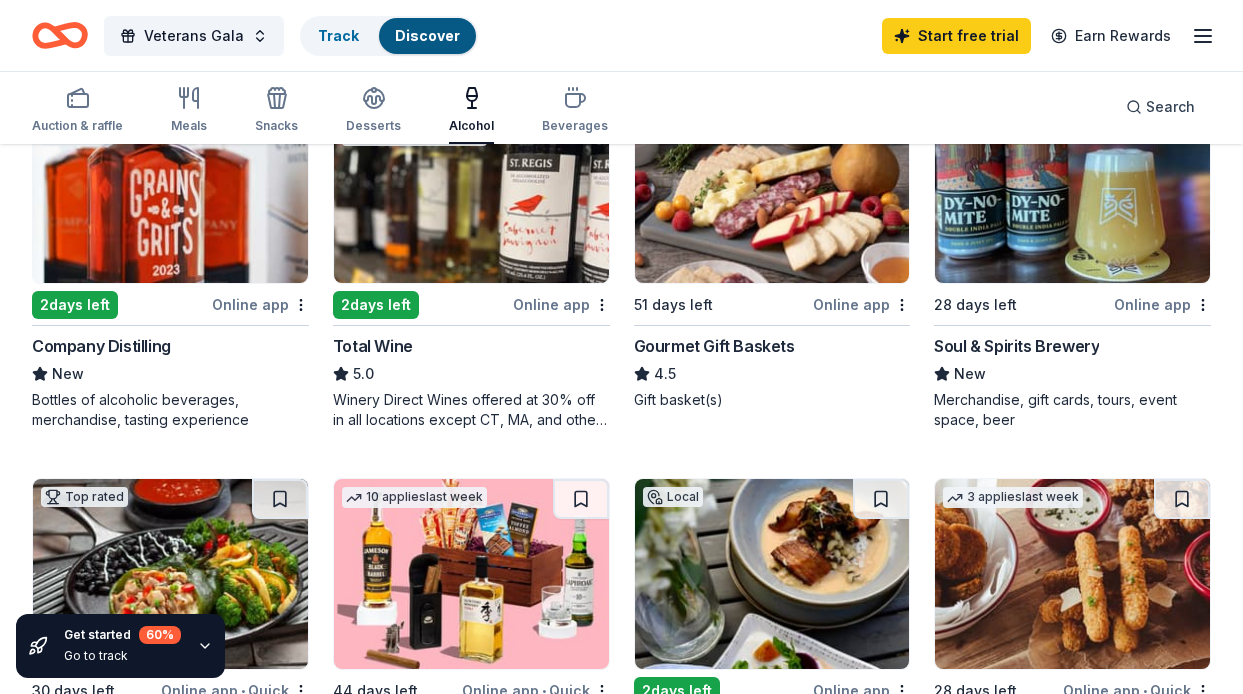 scroll, scrollTop: 0, scrollLeft: 0, axis: both 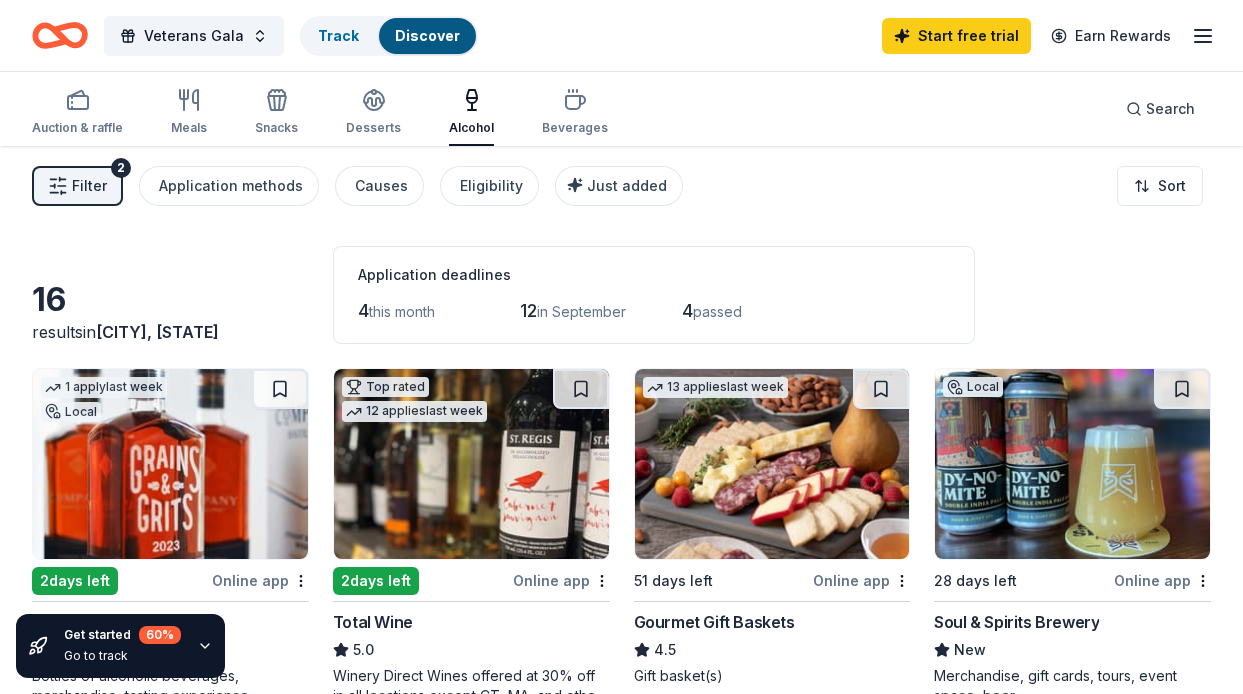 click 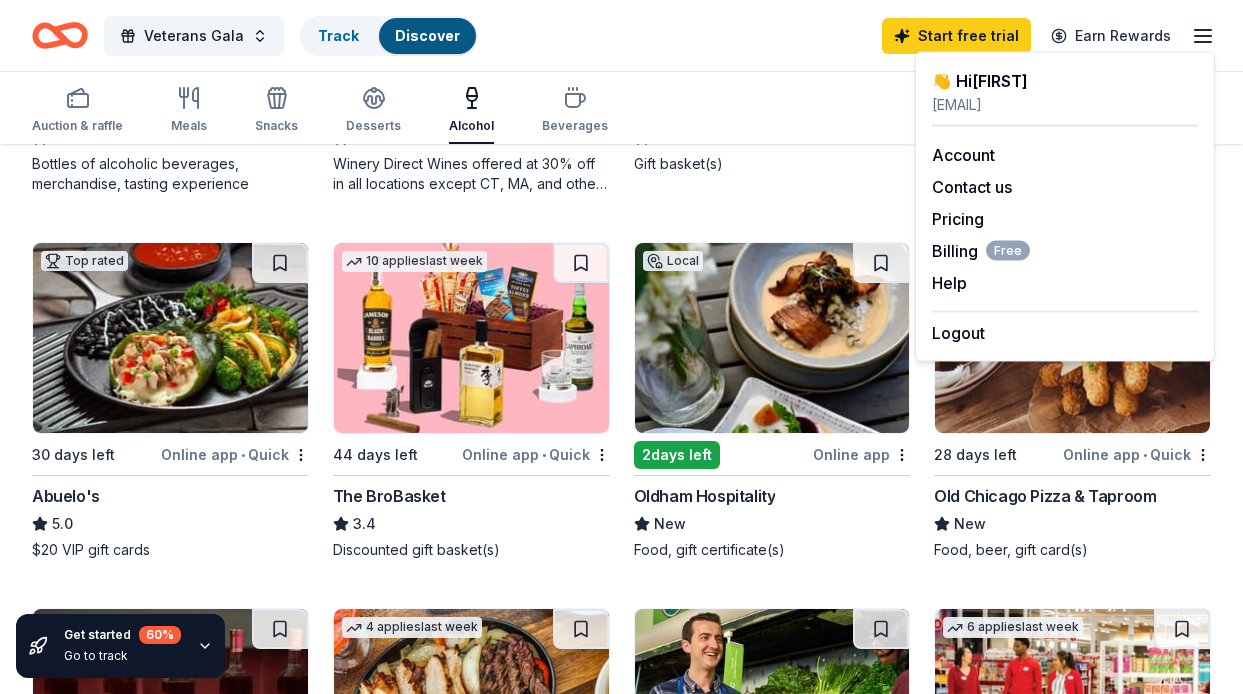 scroll, scrollTop: 518, scrollLeft: 0, axis: vertical 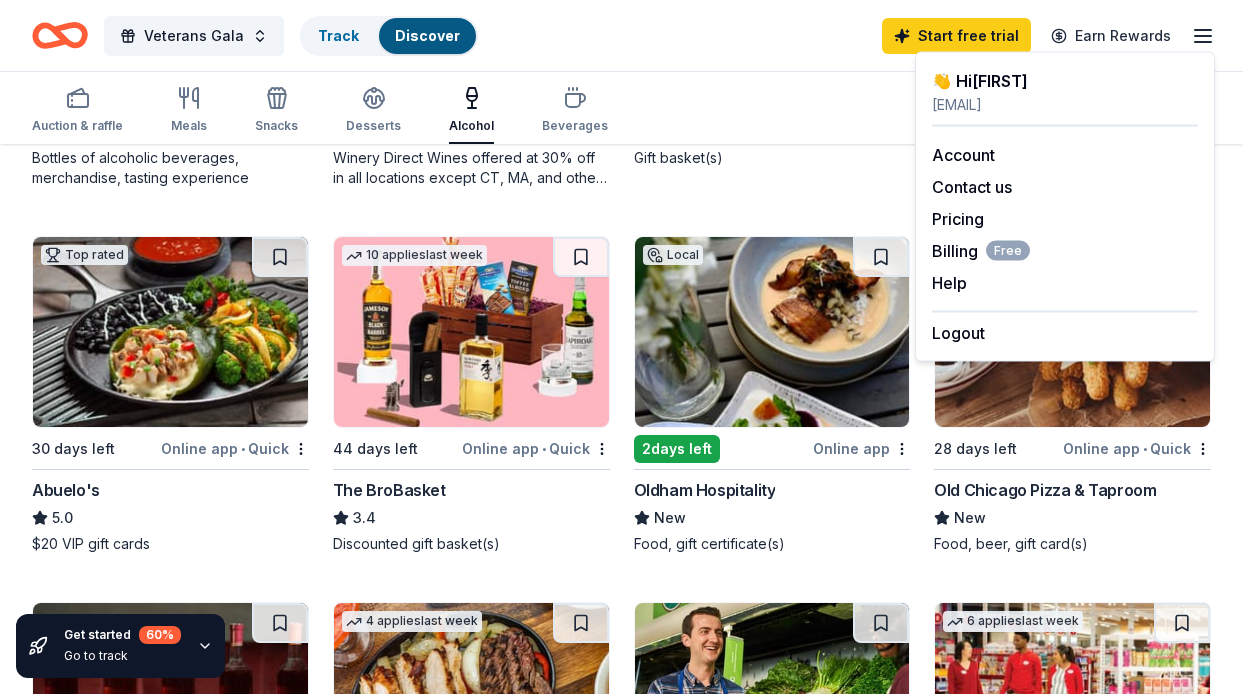 click on "1   apply  last week Local 2  days left Online app Company Distilling New Bottles of alcoholic beverages, merchandise, tasting experience Top rated 12   applies  last week 2  days left Online app Total Wine 5.0 Winery Direct Wines offered at 30% off in all locations except CT, MA, and other select markets; Private Wine Class for 20 people in all locations except available in WI, CO, and other select markets 13   applies  last week 51 days left Online app Gourmet Gift Baskets 4.5 Gift basket(s) Local 28 days left Online app Soul & Spirits Brewery New Merchandise, gift cards, tours, event space, beer Top rated 30 days left Online app • Quick Abuelo's  5.0 $20 VIP gift cards 10   applies  last week 44 days left Online app • Quick The BroBasket 3.4 Discounted gift basket(s) Local 2  days left Online app Oldham Hospitality New Food, gift certificate(s) 3   applies  last week 28 days left Online app • Quick Old Chicago Pizza & Taproom New Food, beer, gift card(s) 28 days left Online app New 4   applies • 6" at bounding box center [621, 588] 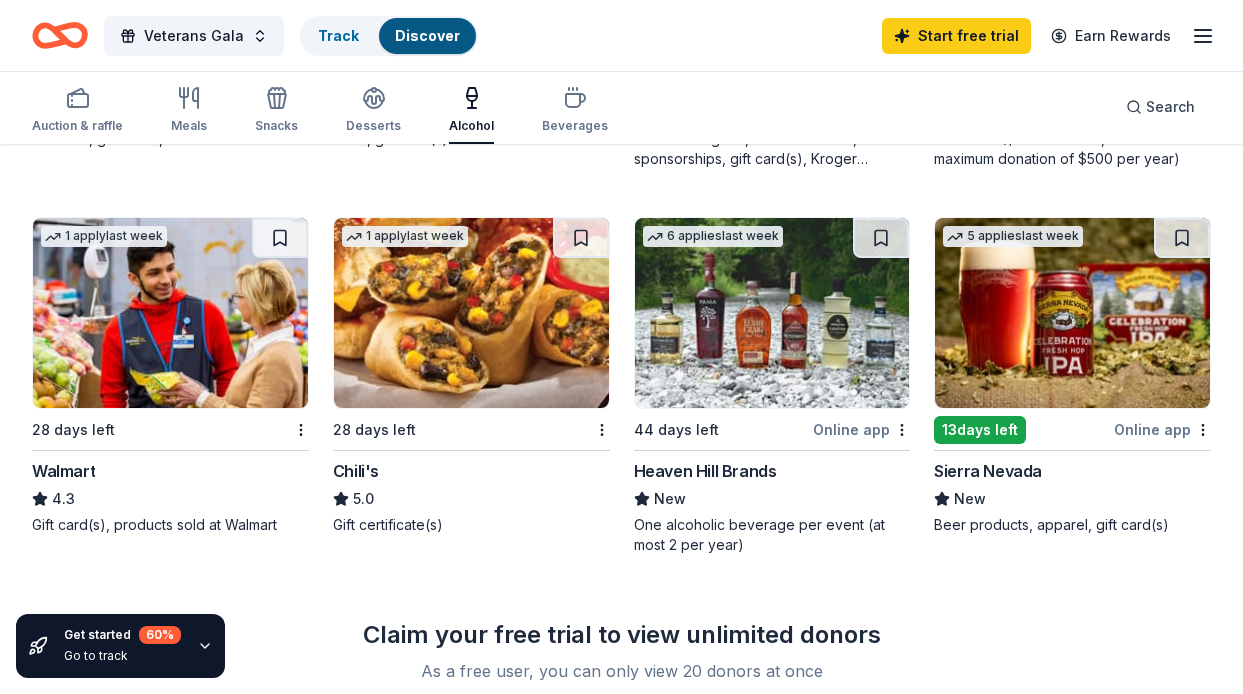 scroll, scrollTop: 1313, scrollLeft: 0, axis: vertical 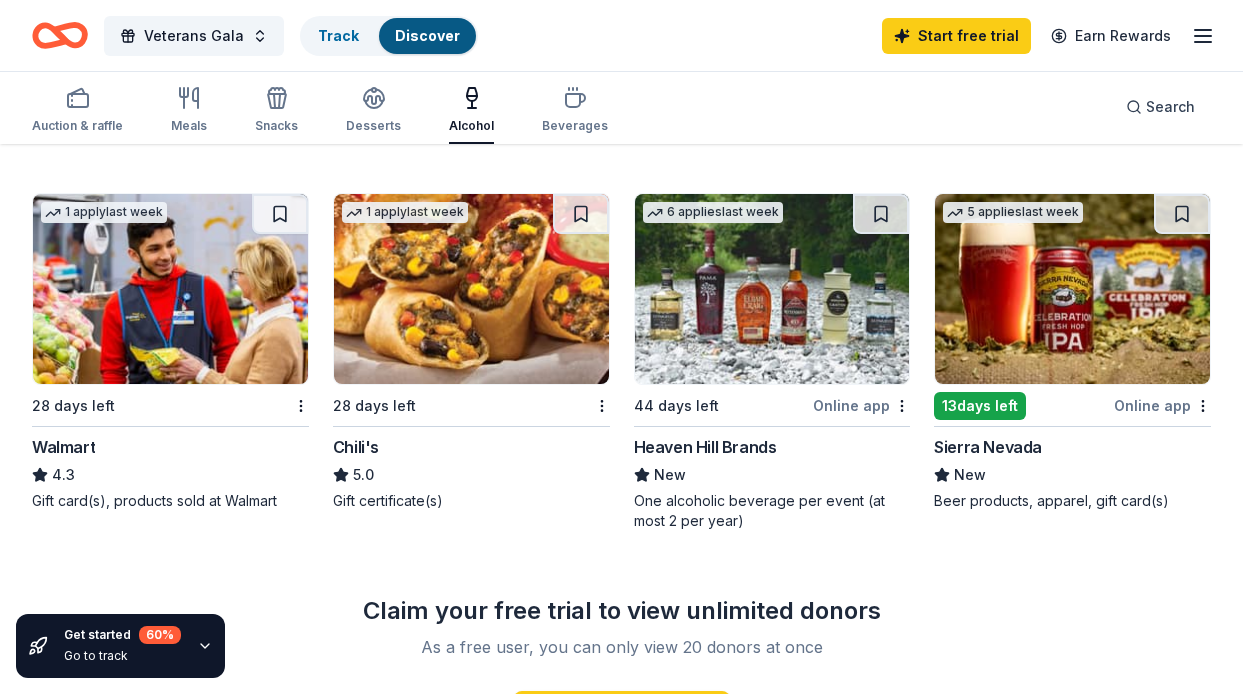 click at bounding box center [1072, 289] 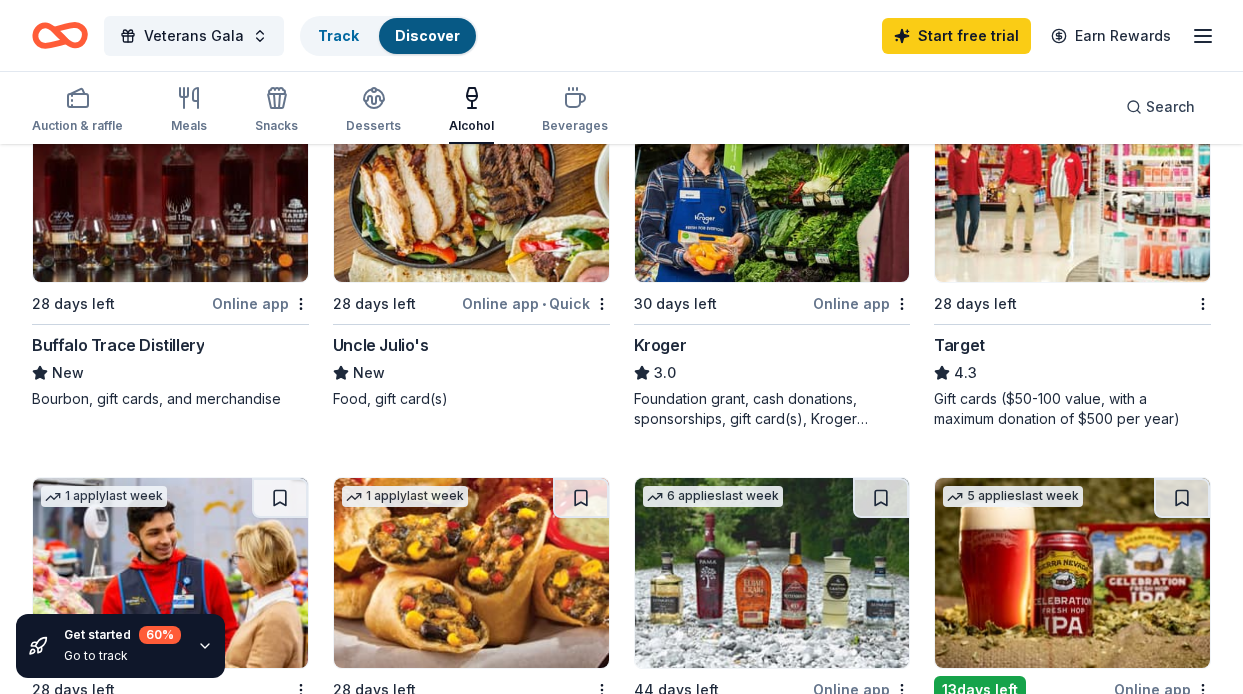 scroll, scrollTop: 936, scrollLeft: 0, axis: vertical 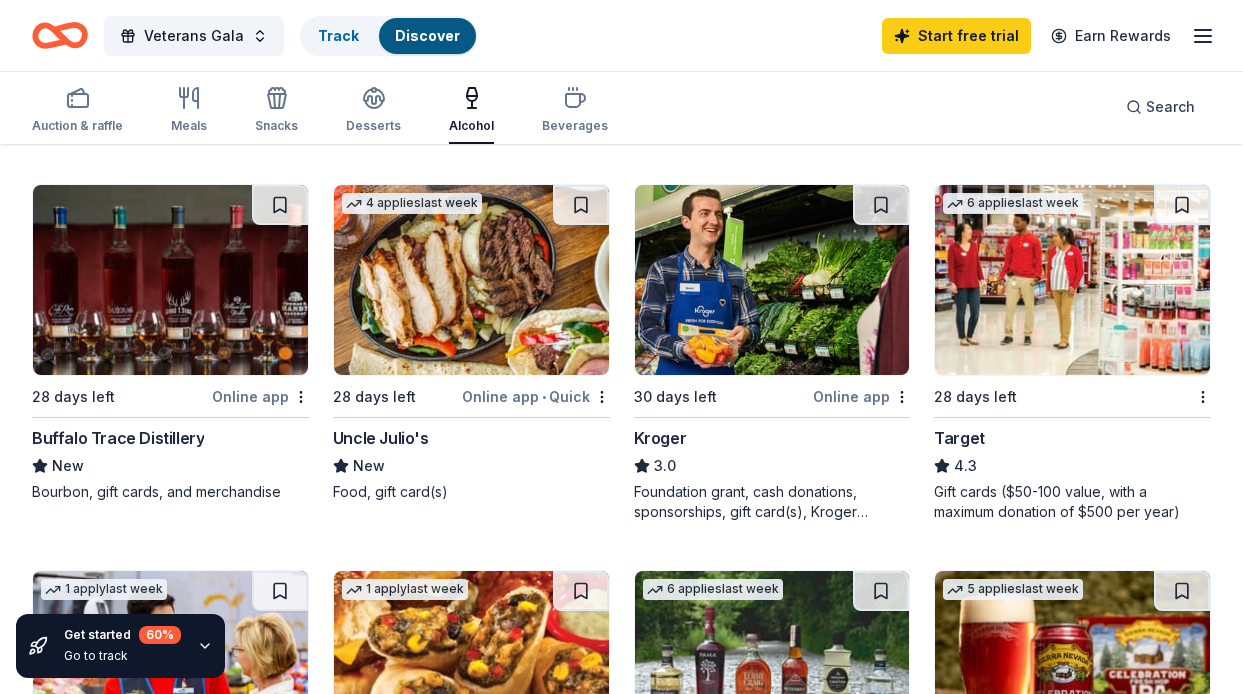 click at bounding box center [772, 280] 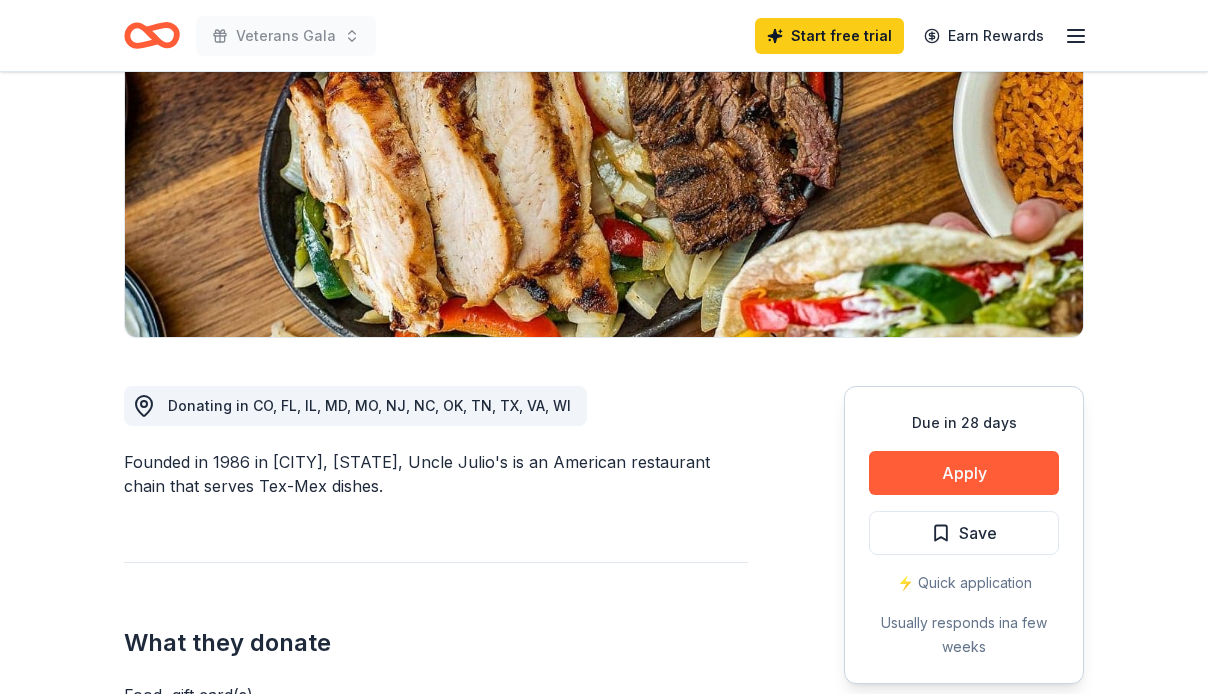 scroll, scrollTop: 415, scrollLeft: 0, axis: vertical 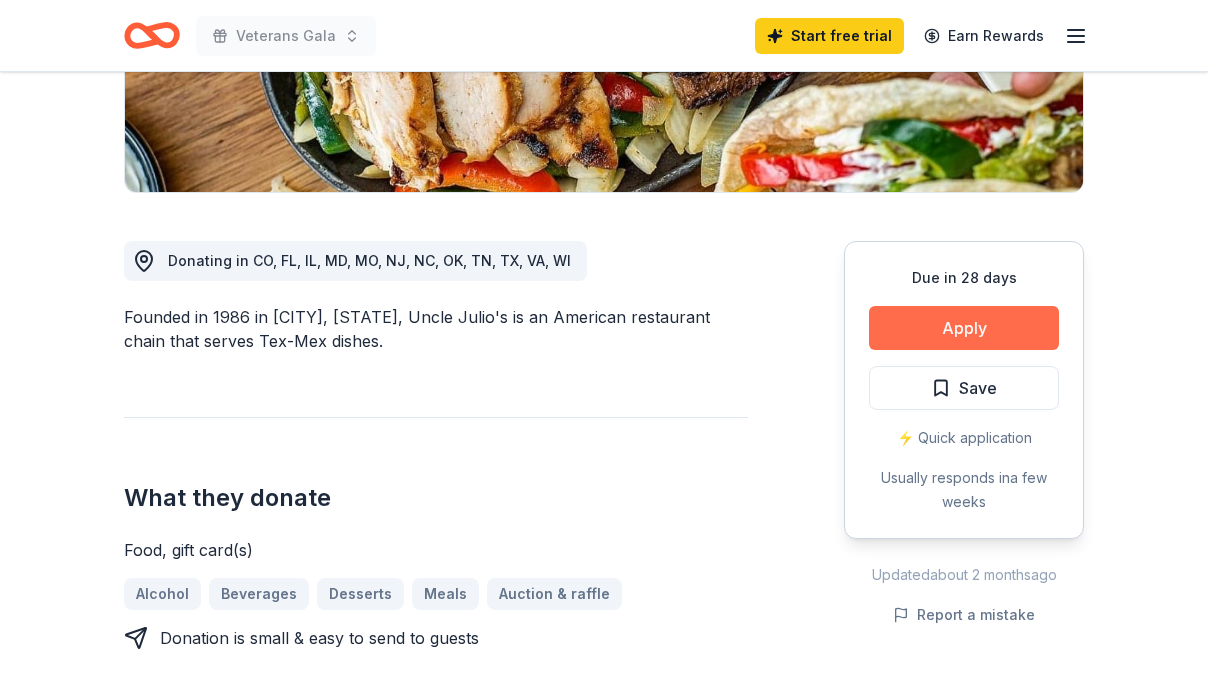 click on "Apply" at bounding box center [964, 328] 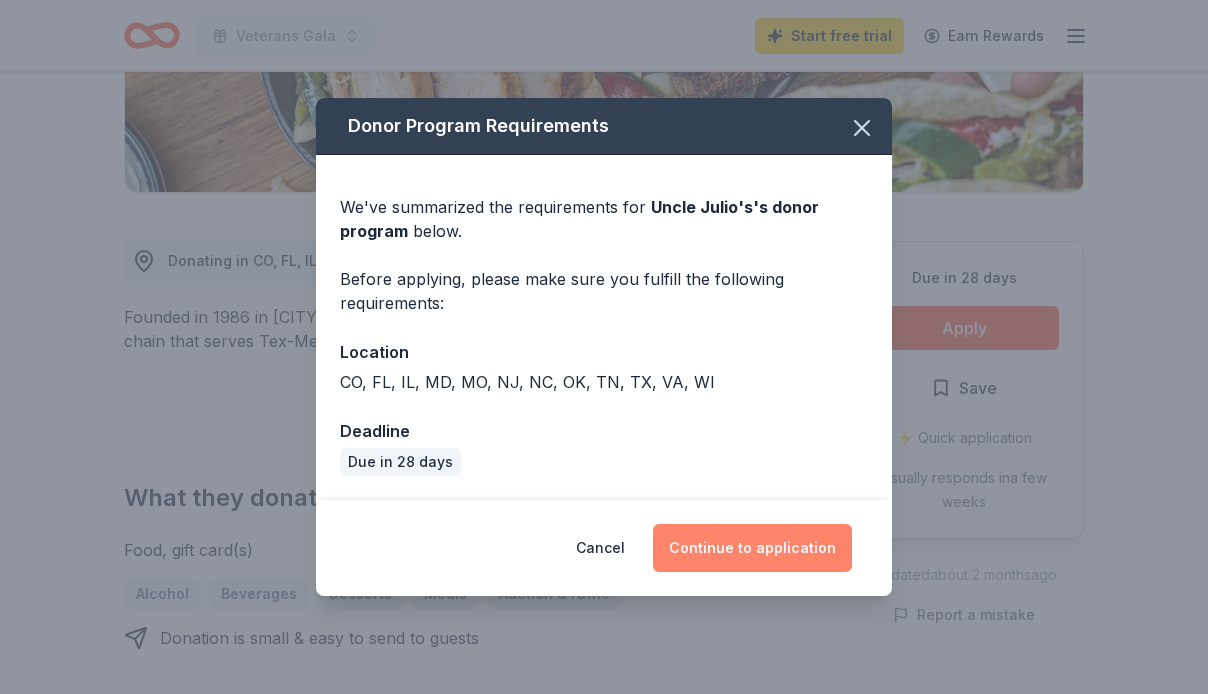 click on "Continue to application" at bounding box center (752, 548) 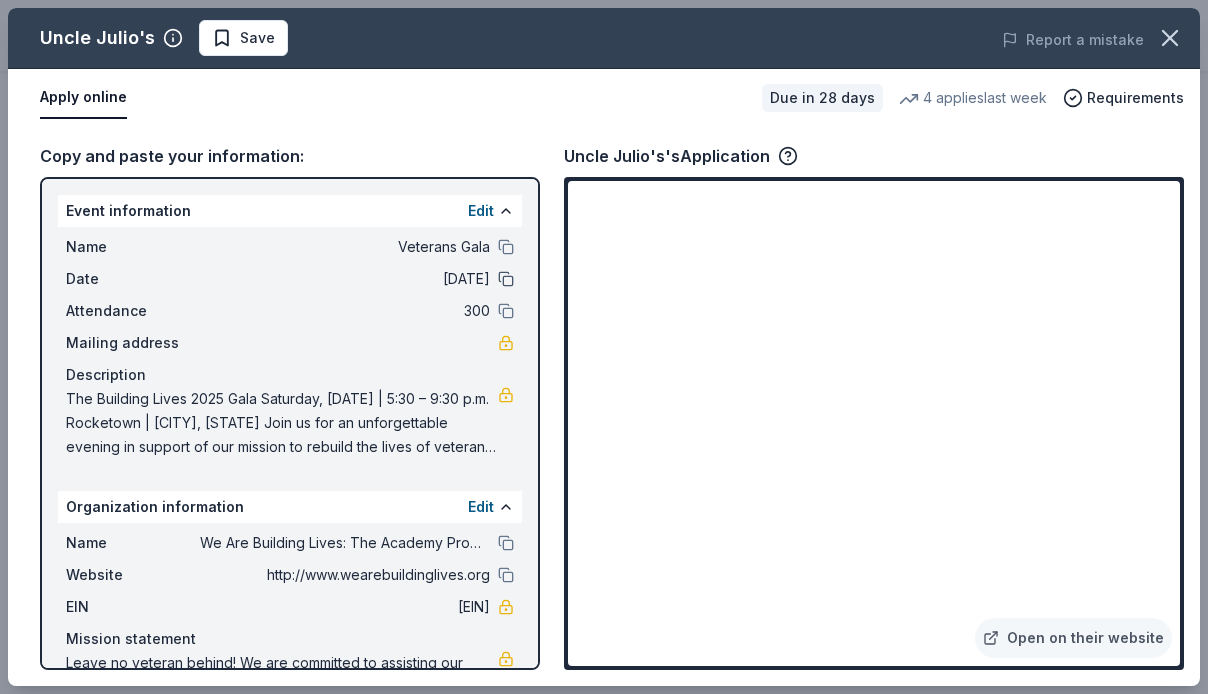 click at bounding box center (506, 279) 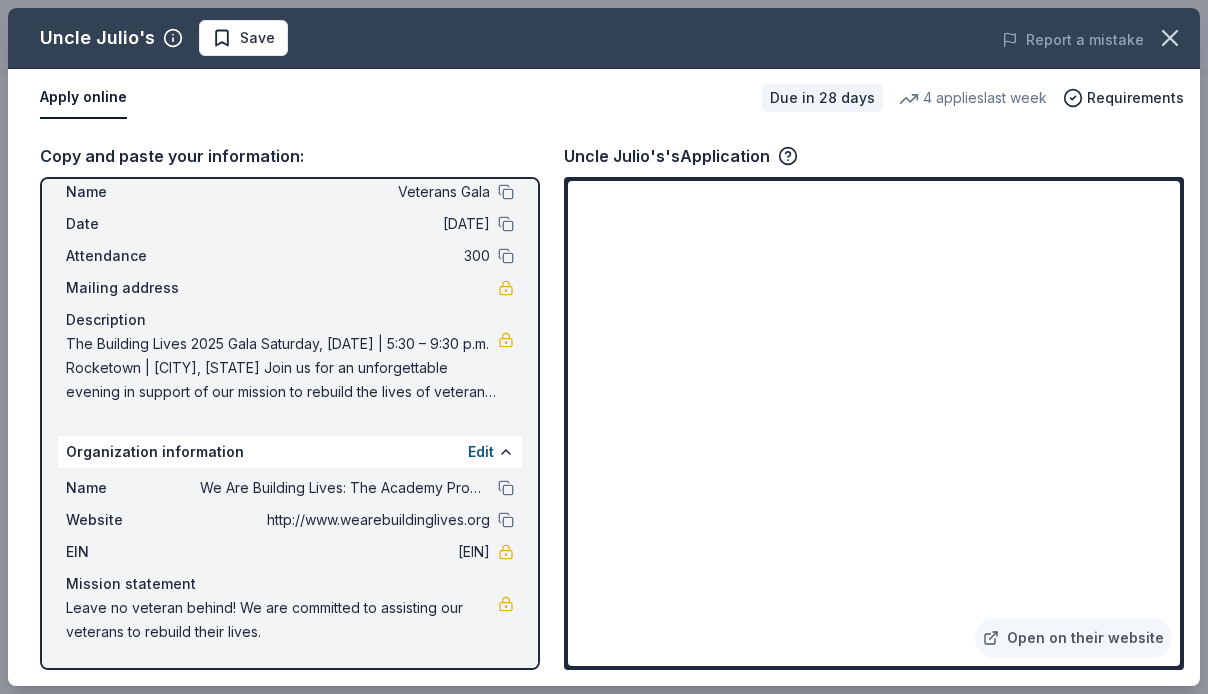 scroll, scrollTop: 0, scrollLeft: 0, axis: both 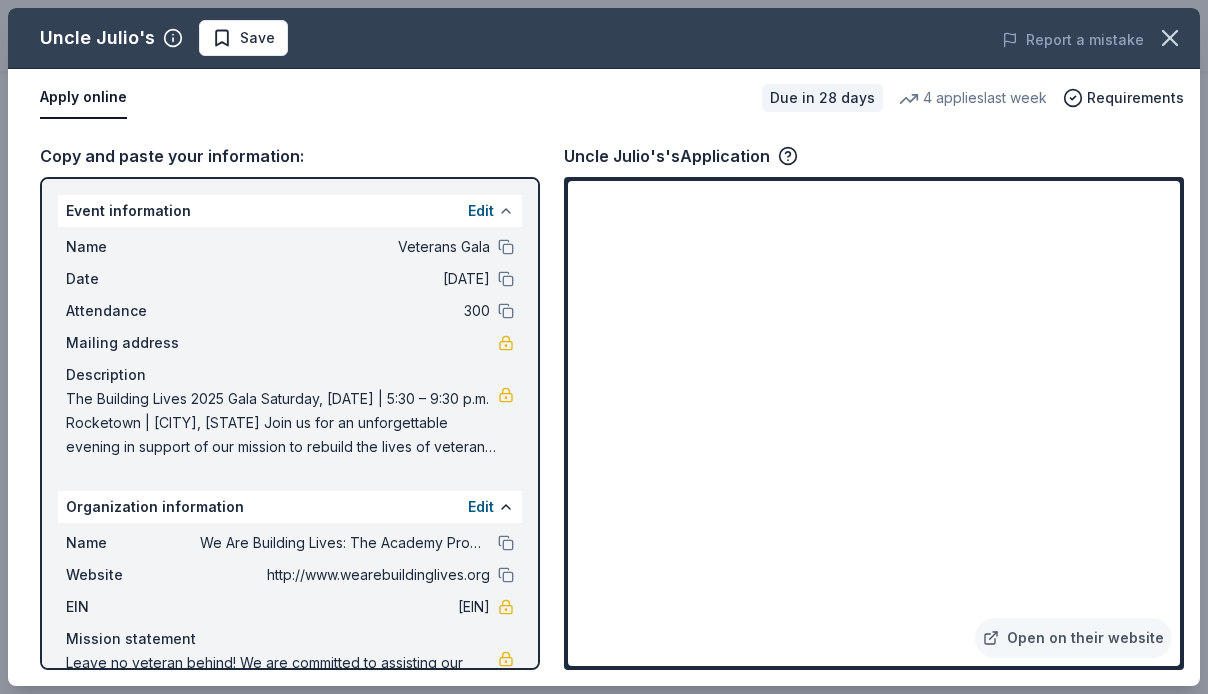 click at bounding box center (506, 211) 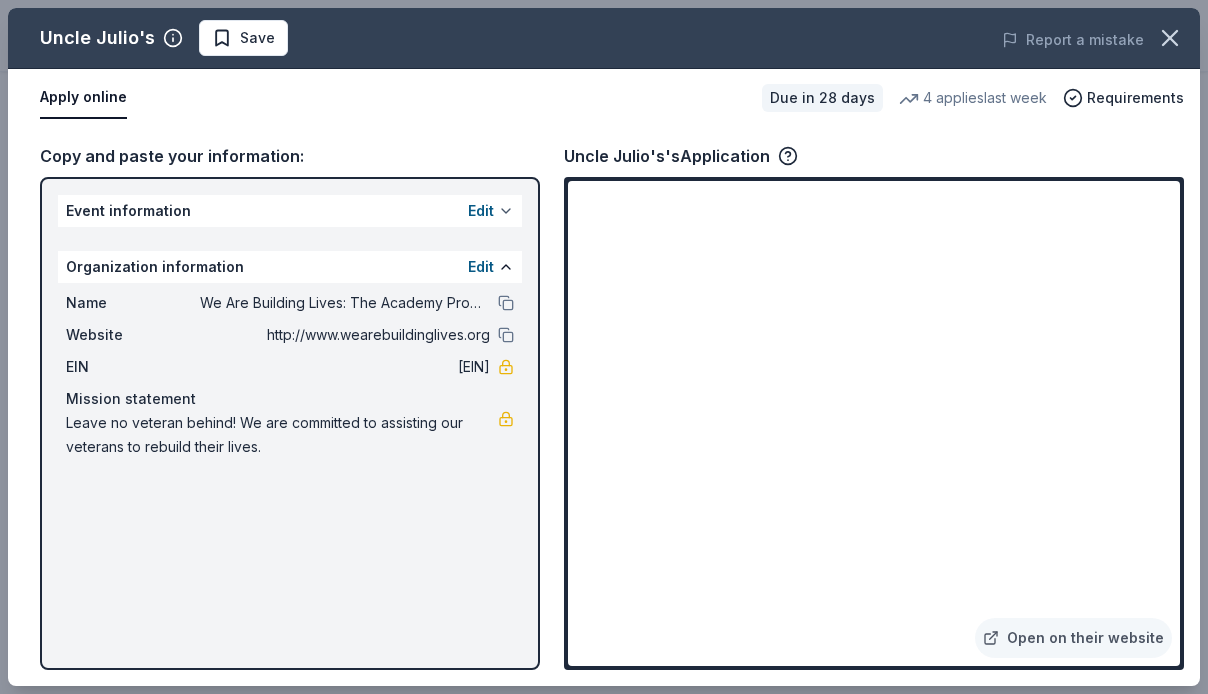click at bounding box center (506, 211) 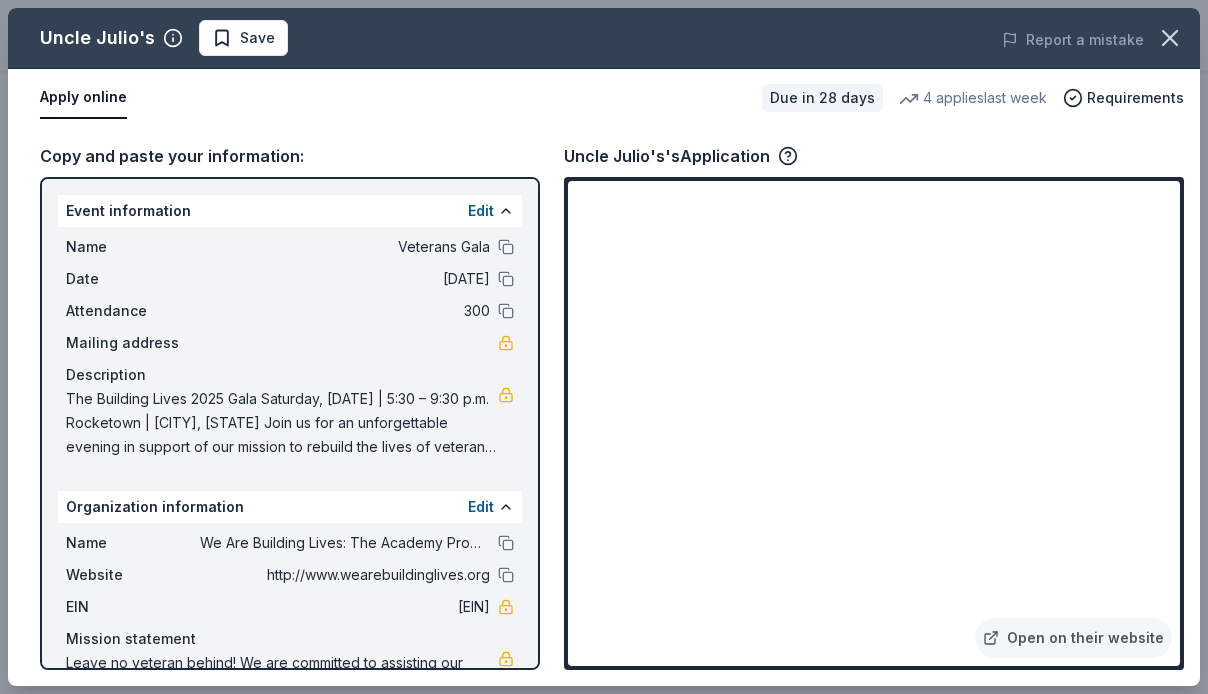 click on "[MM]/[DD]/[YY]" at bounding box center (345, 279) 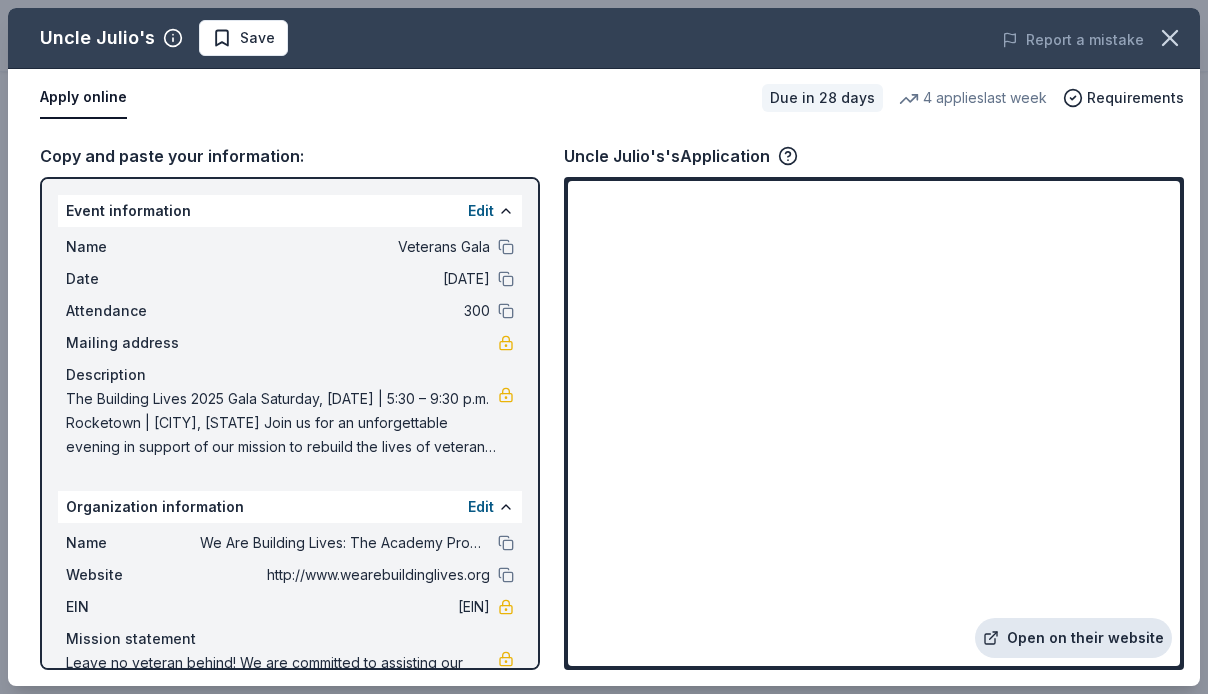 click on "Open on their website" at bounding box center (1073, 638) 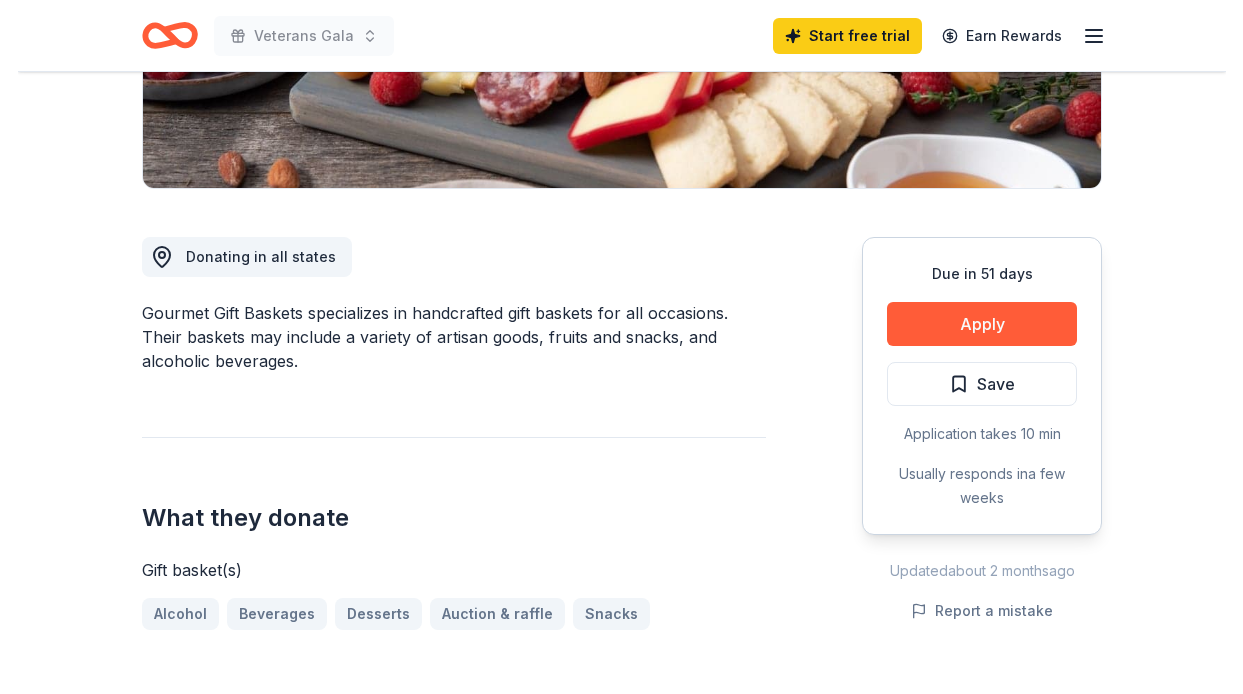 scroll, scrollTop: 441, scrollLeft: 0, axis: vertical 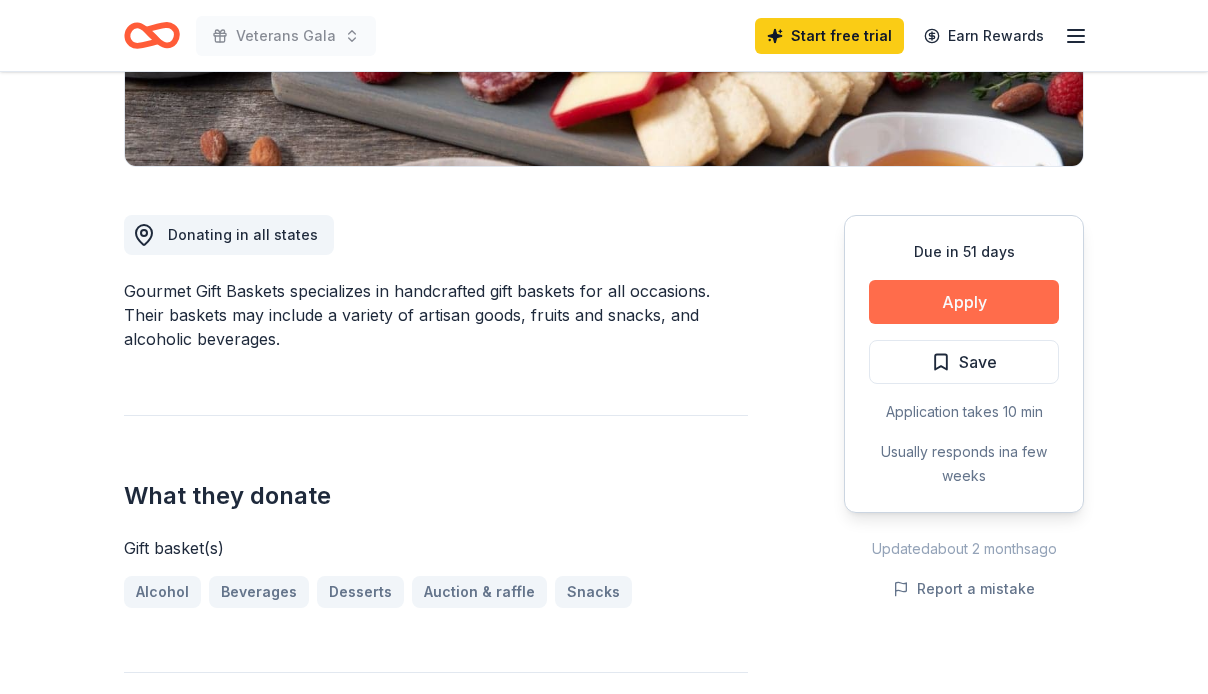 click on "Apply" at bounding box center (964, 302) 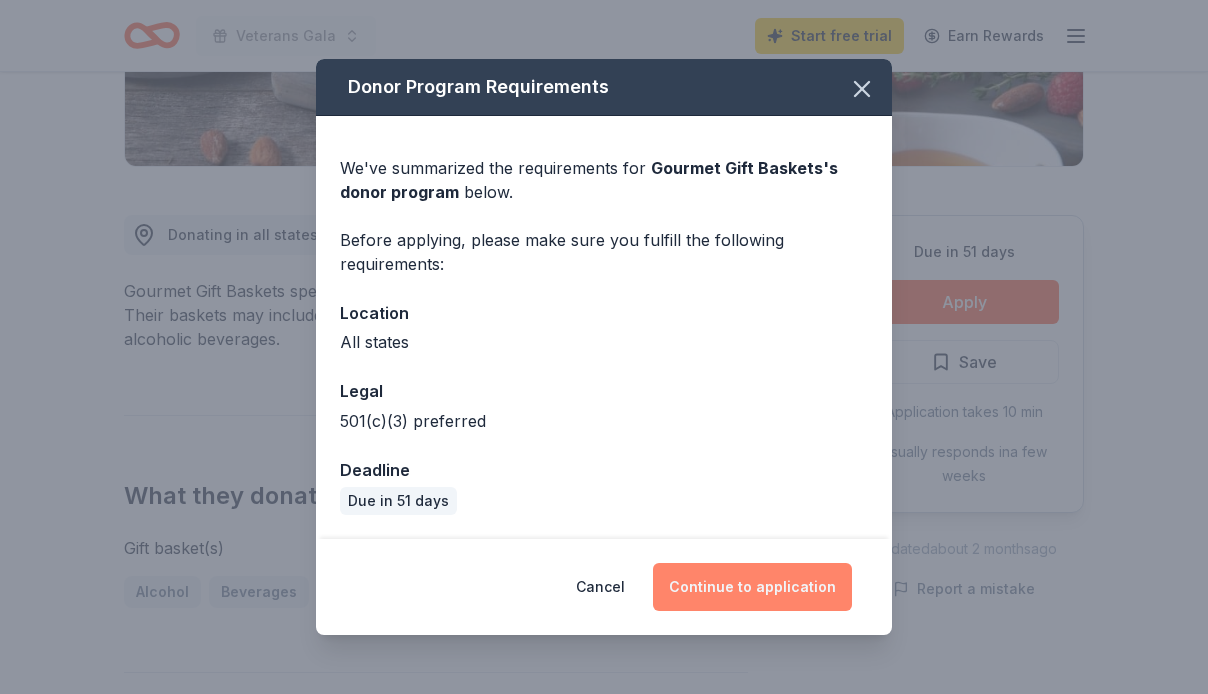 click on "Continue to application" at bounding box center (752, 587) 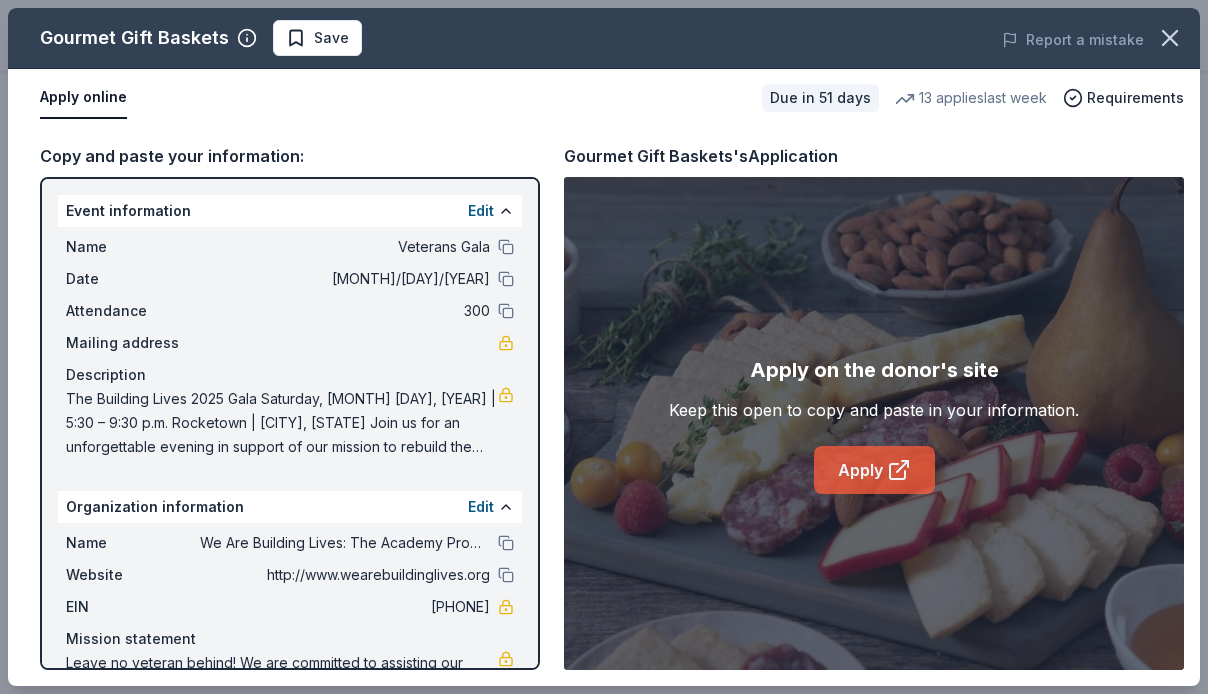 click on "Apply" at bounding box center [874, 470] 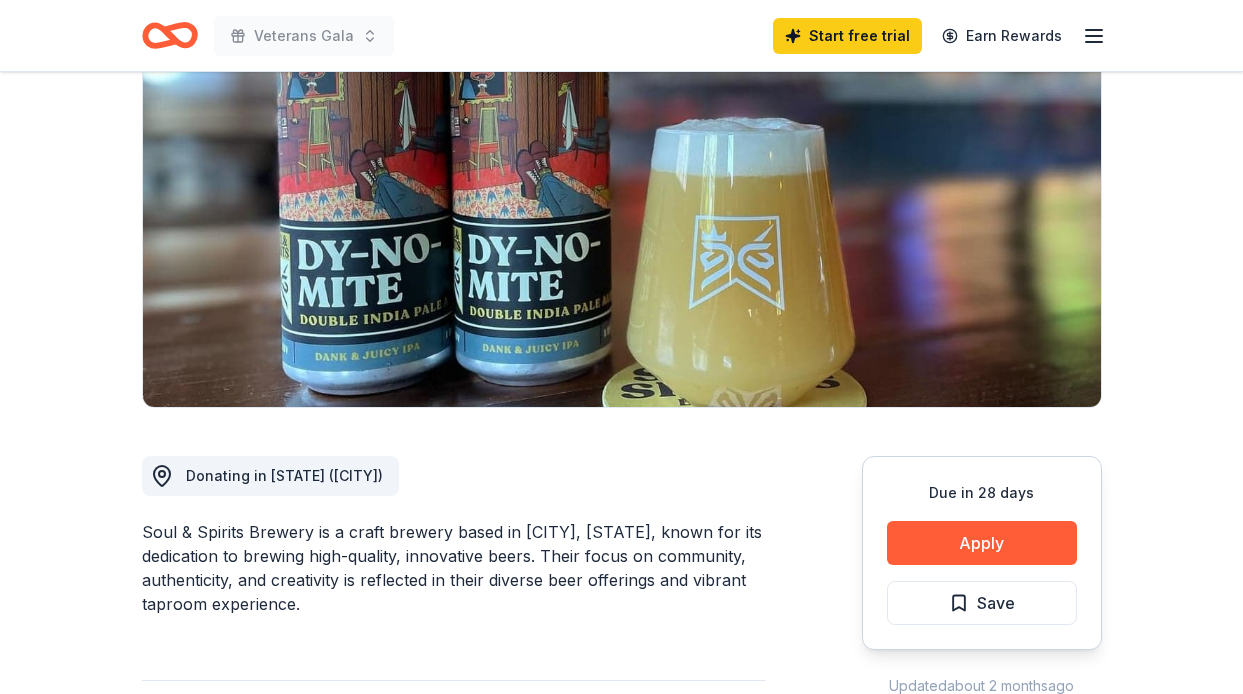 scroll, scrollTop: 216, scrollLeft: 0, axis: vertical 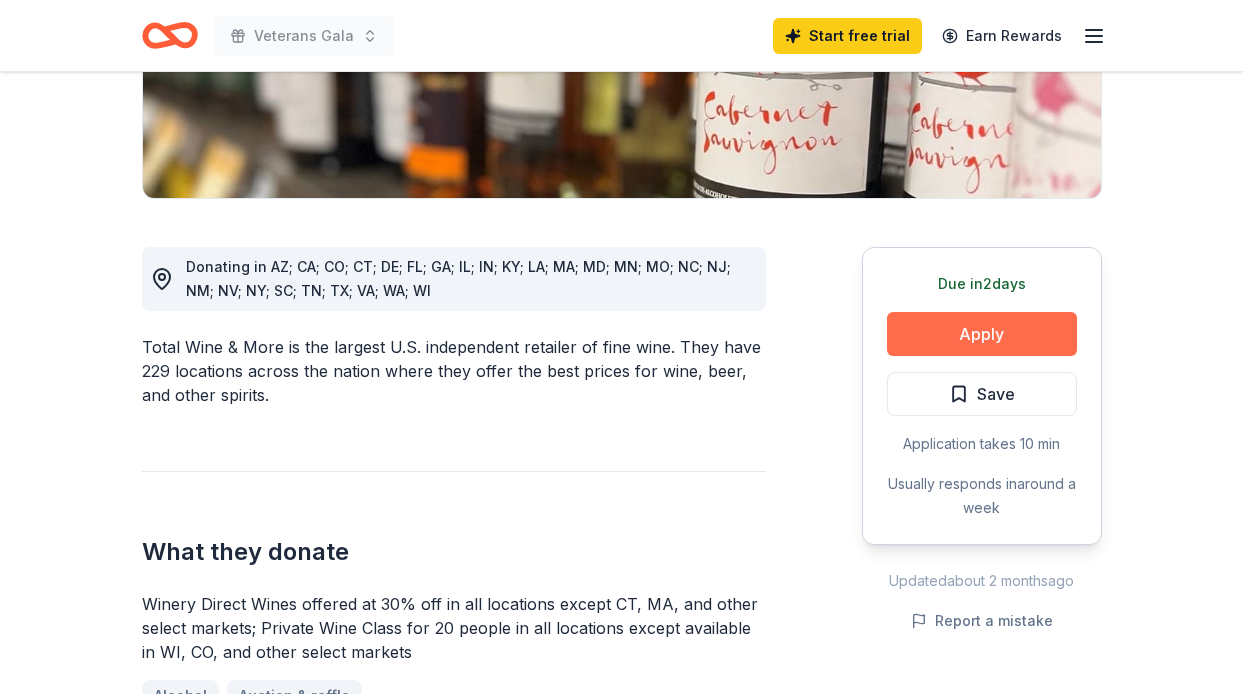 click on "Apply" at bounding box center (982, 334) 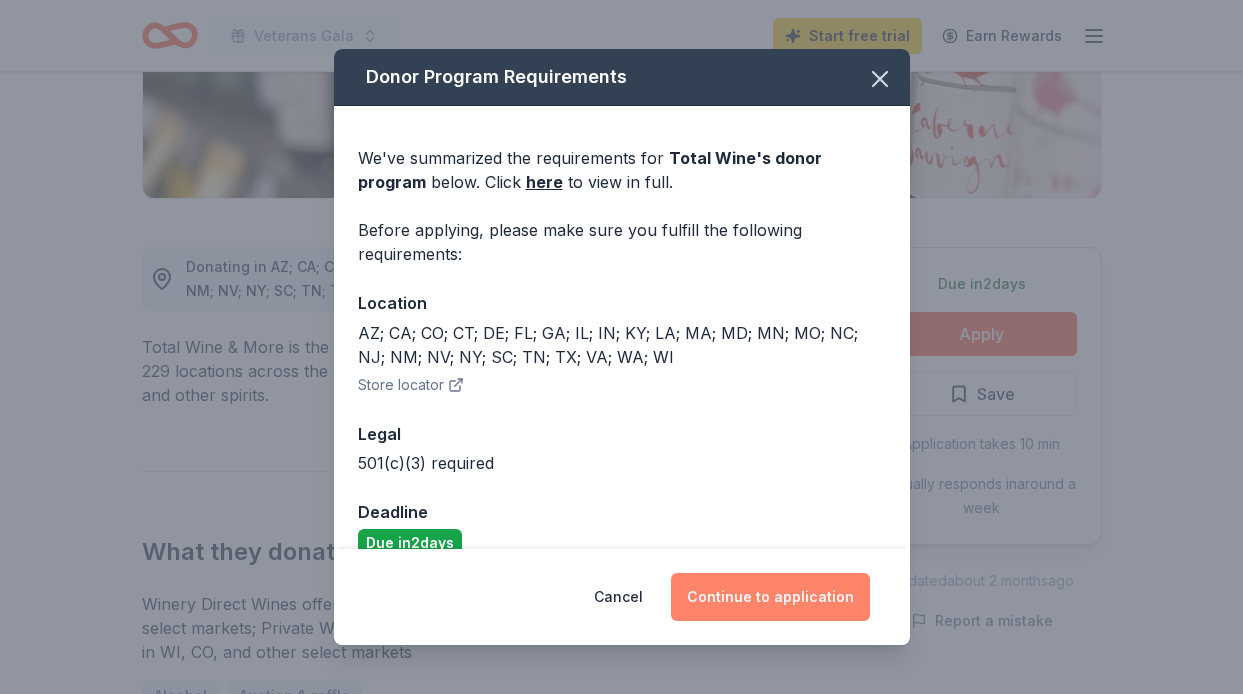 click on "Continue to application" at bounding box center [770, 597] 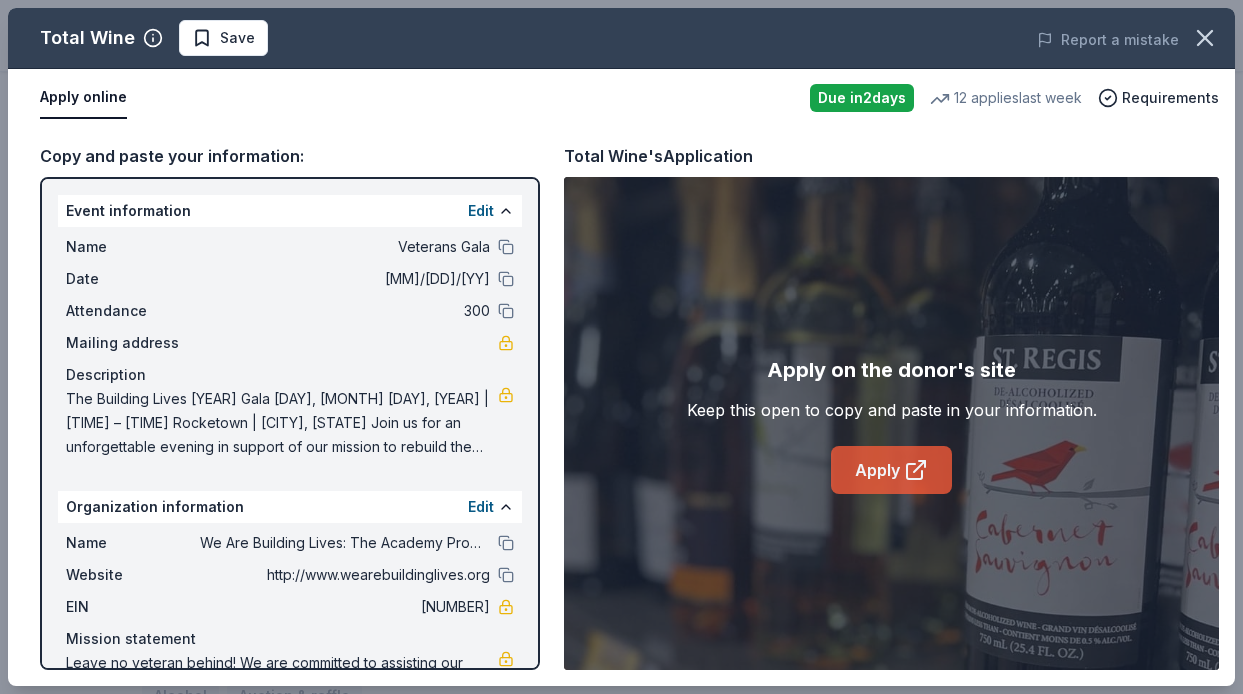 click on "Apply" at bounding box center (891, 470) 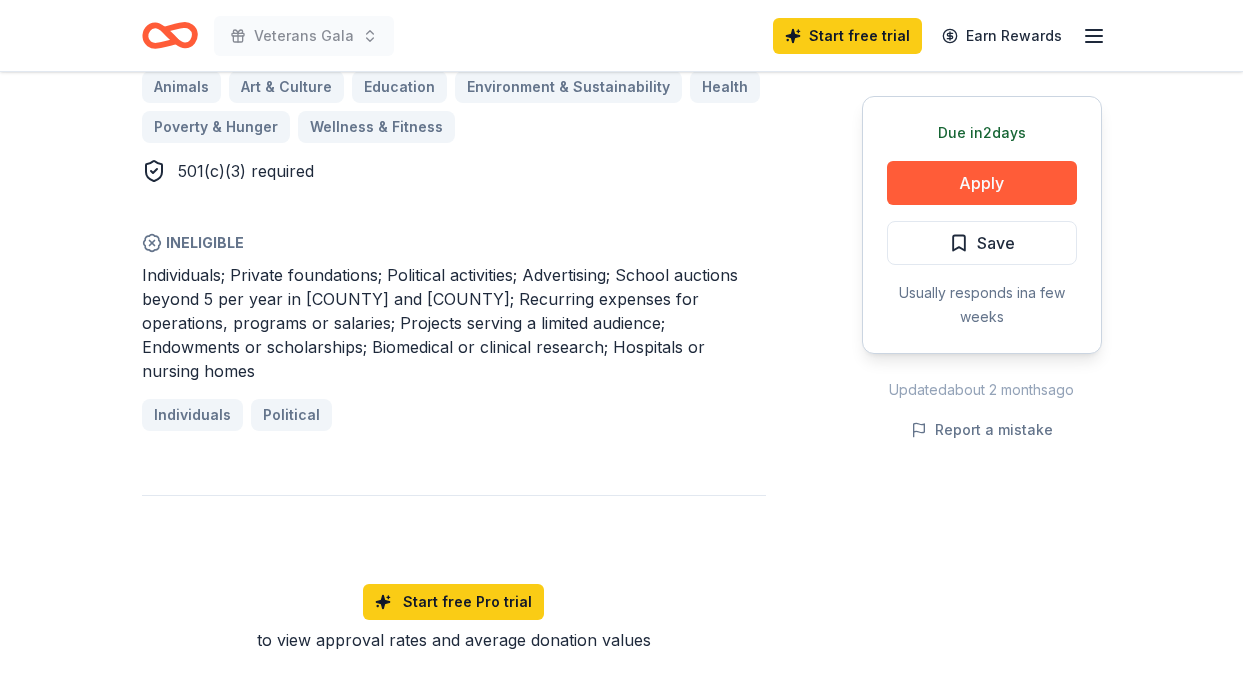 scroll, scrollTop: 1325, scrollLeft: 0, axis: vertical 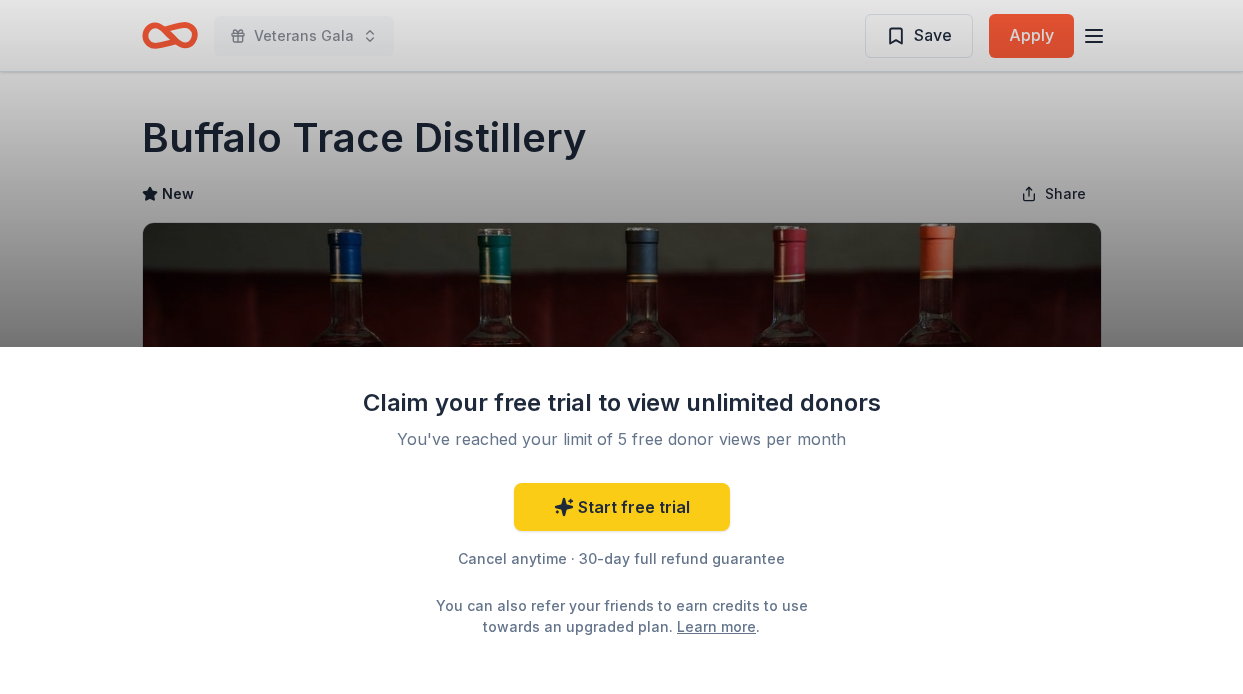 click on "Claim your free trial to view unlimited donors You've reached your limit of 5 free donor views per month Start free  trial Cancel anytime · 30-day full refund guarantee You can also refer your friends to earn credits to use towards an upgraded plan.   Learn more ." at bounding box center (621, 347) 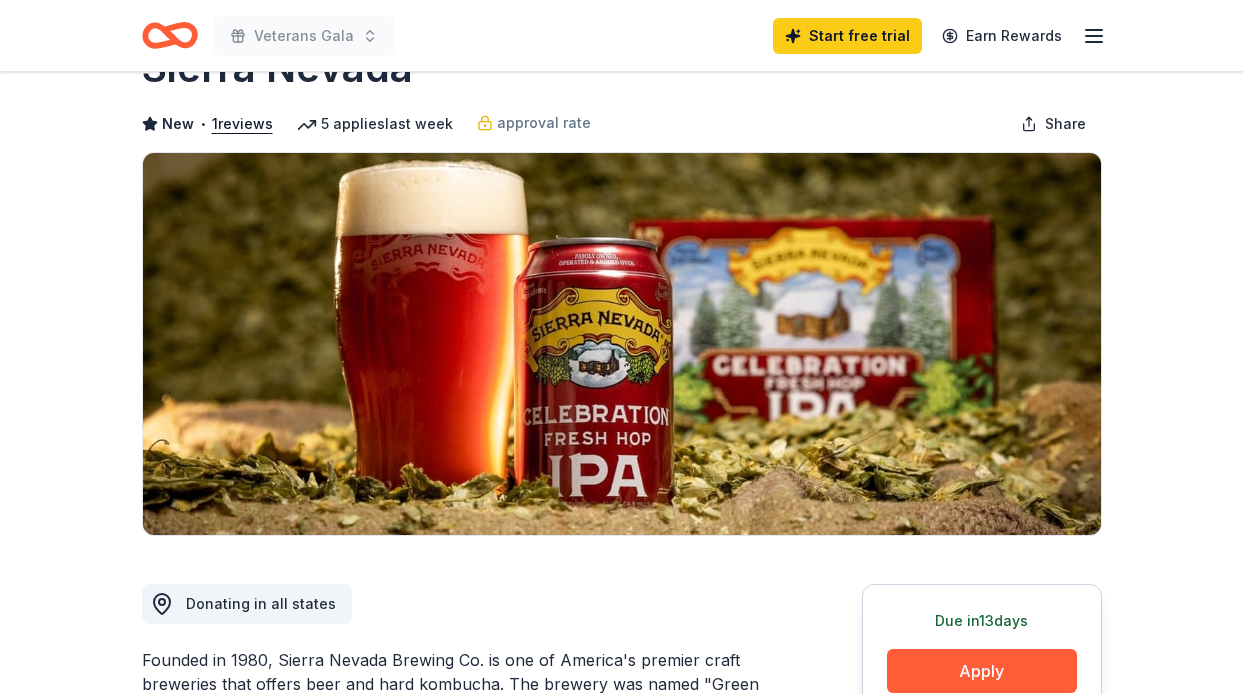scroll, scrollTop: 122, scrollLeft: 0, axis: vertical 